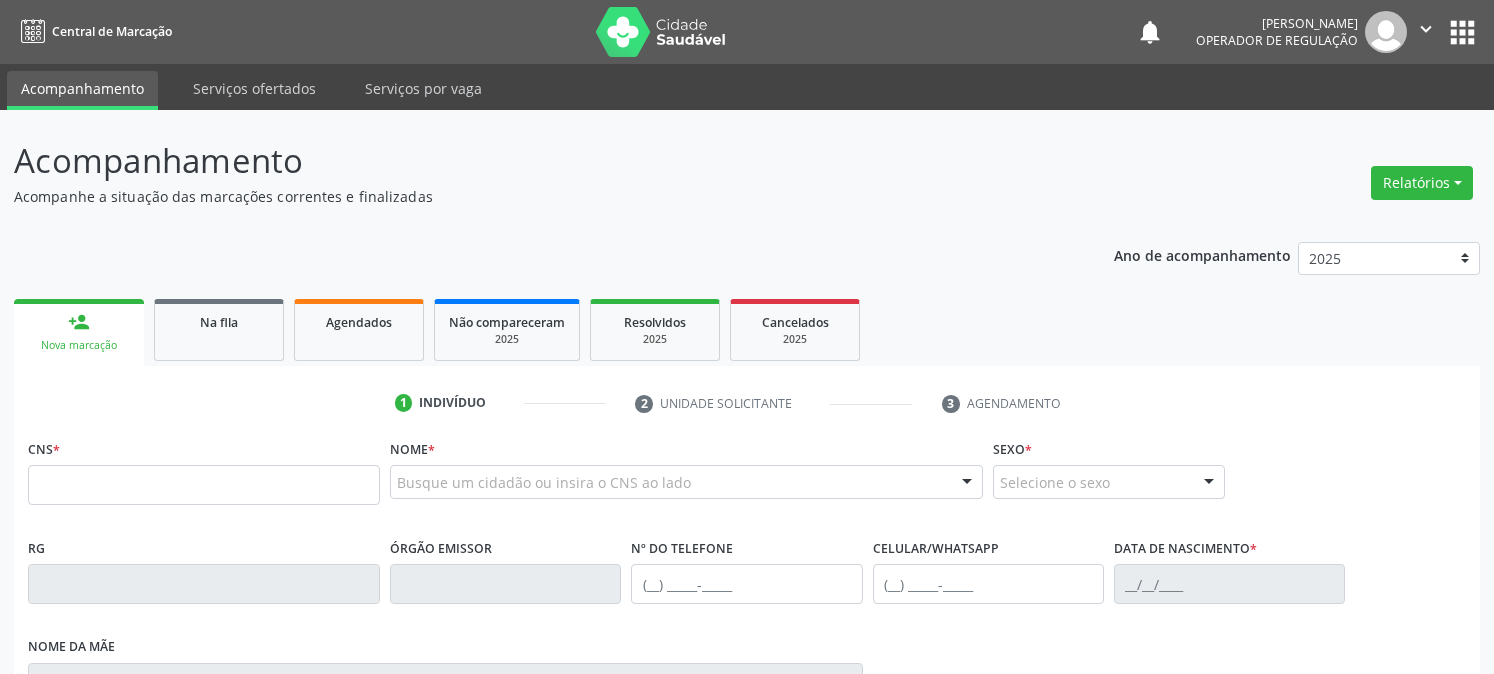 scroll, scrollTop: 0, scrollLeft: 0, axis: both 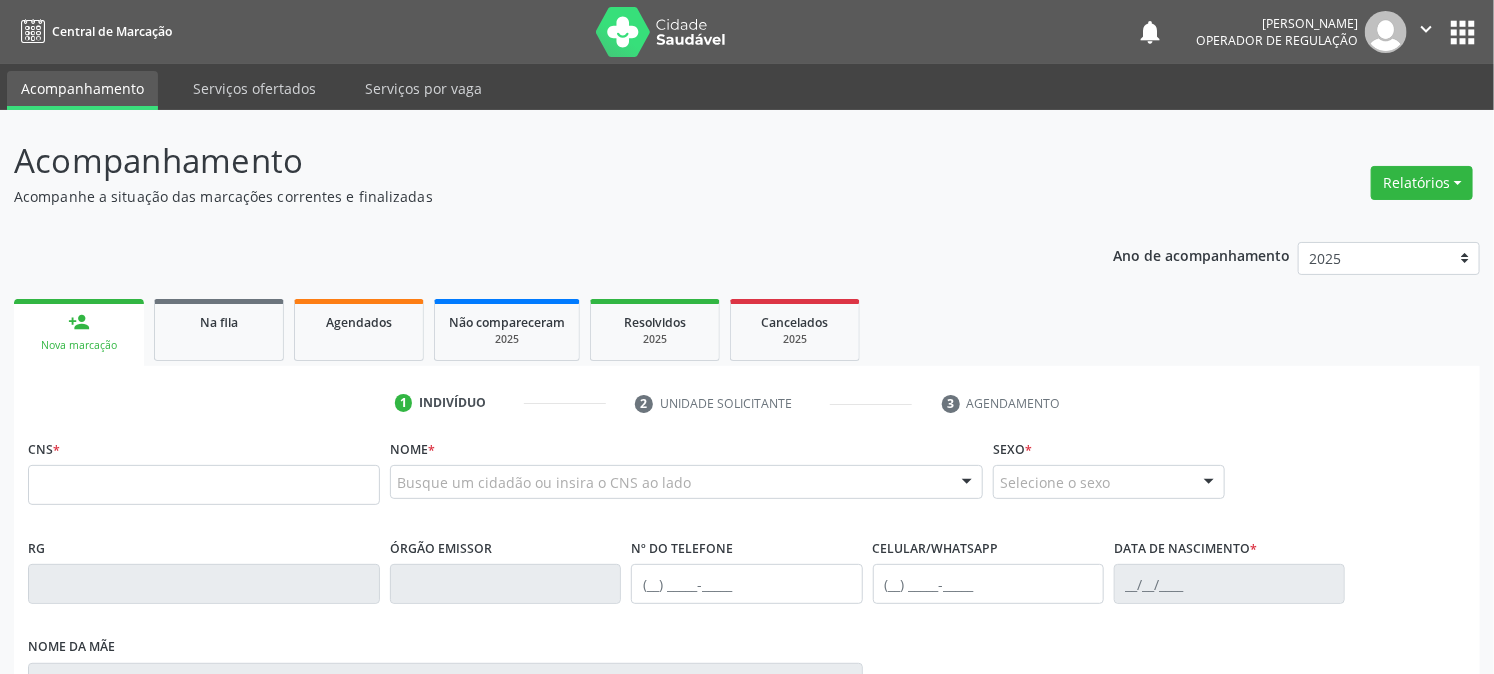 click at bounding box center (204, 485) 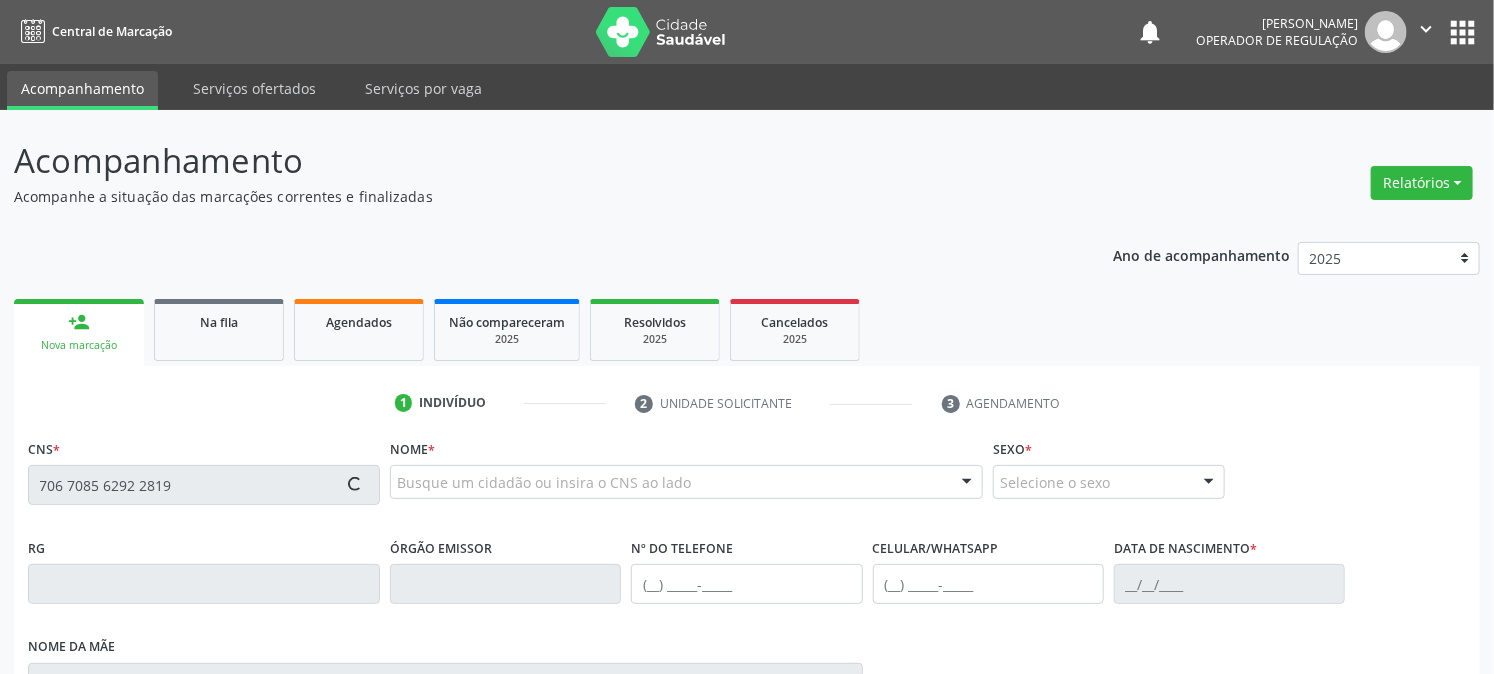 type on "706 7085 6292 2819" 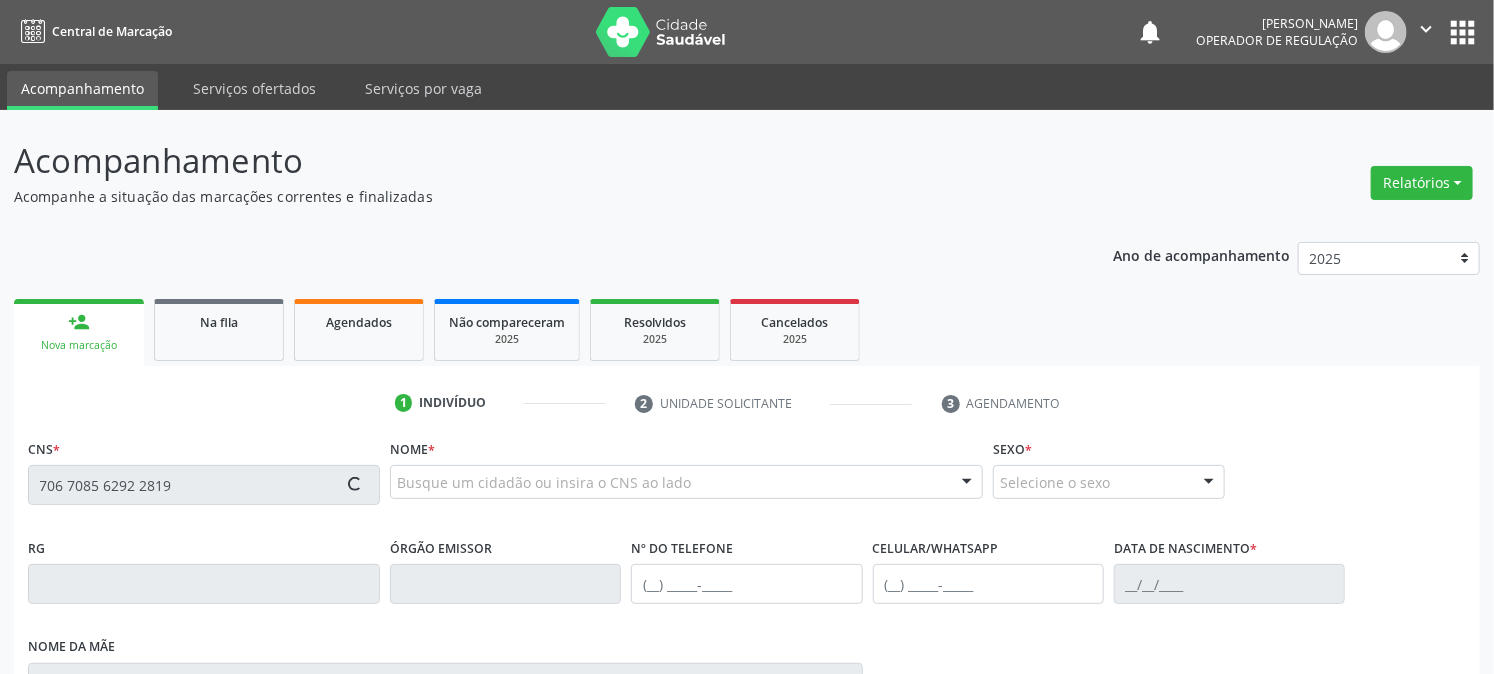 type 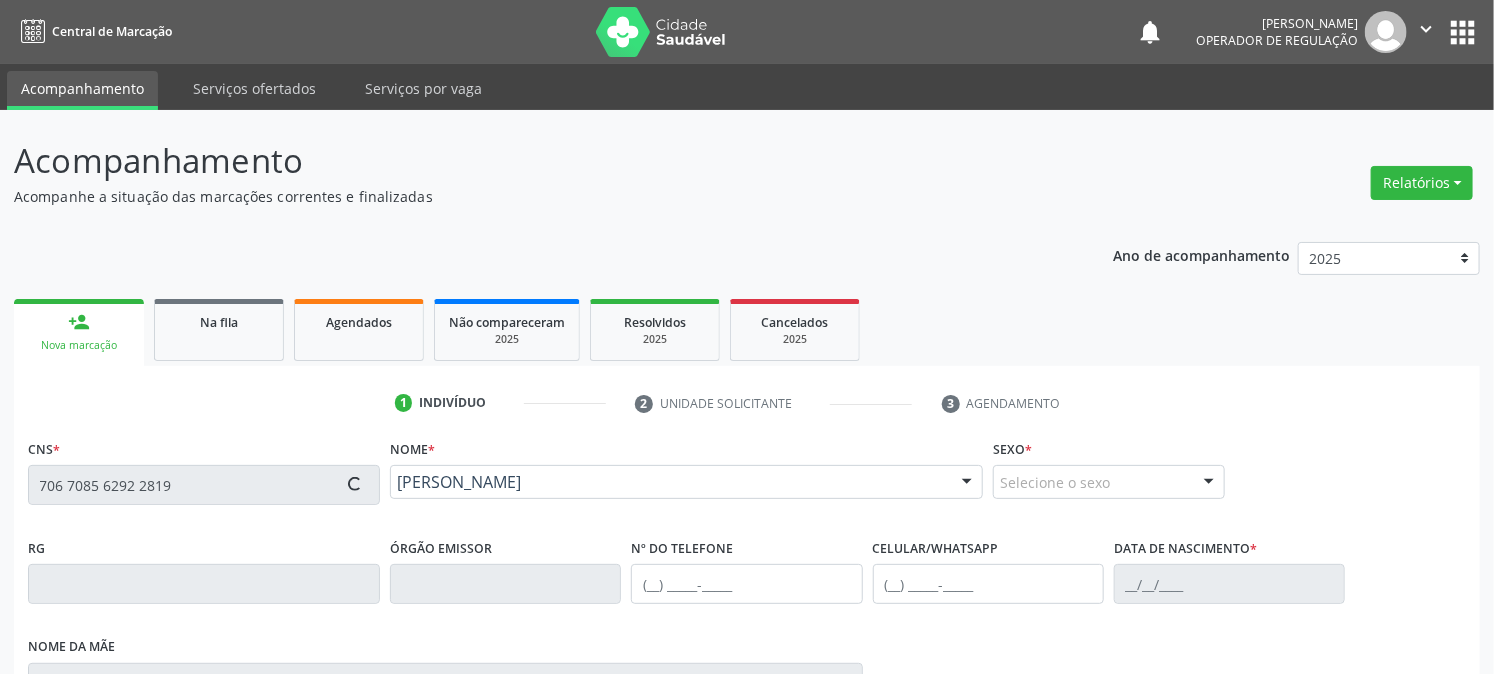 type on "[PHONE_NUMBER]" 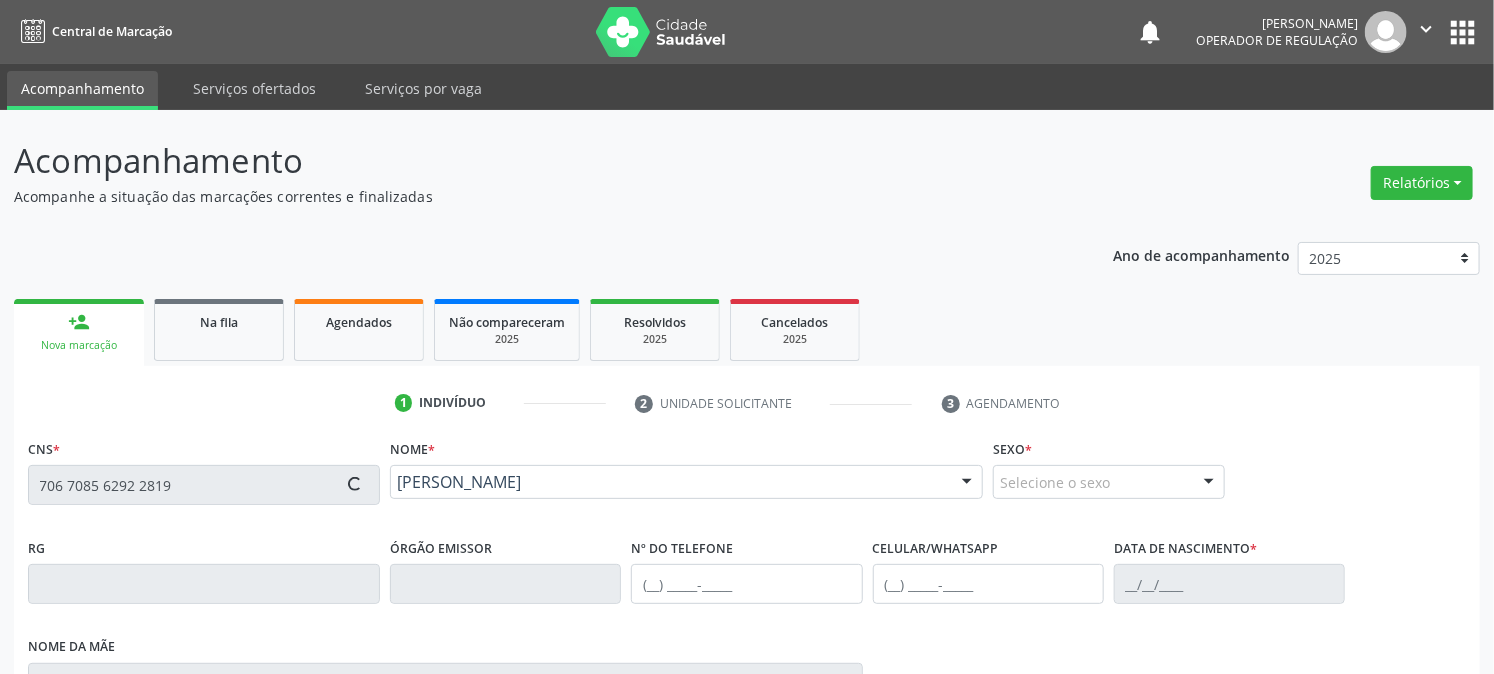 type on "0[DATE]" 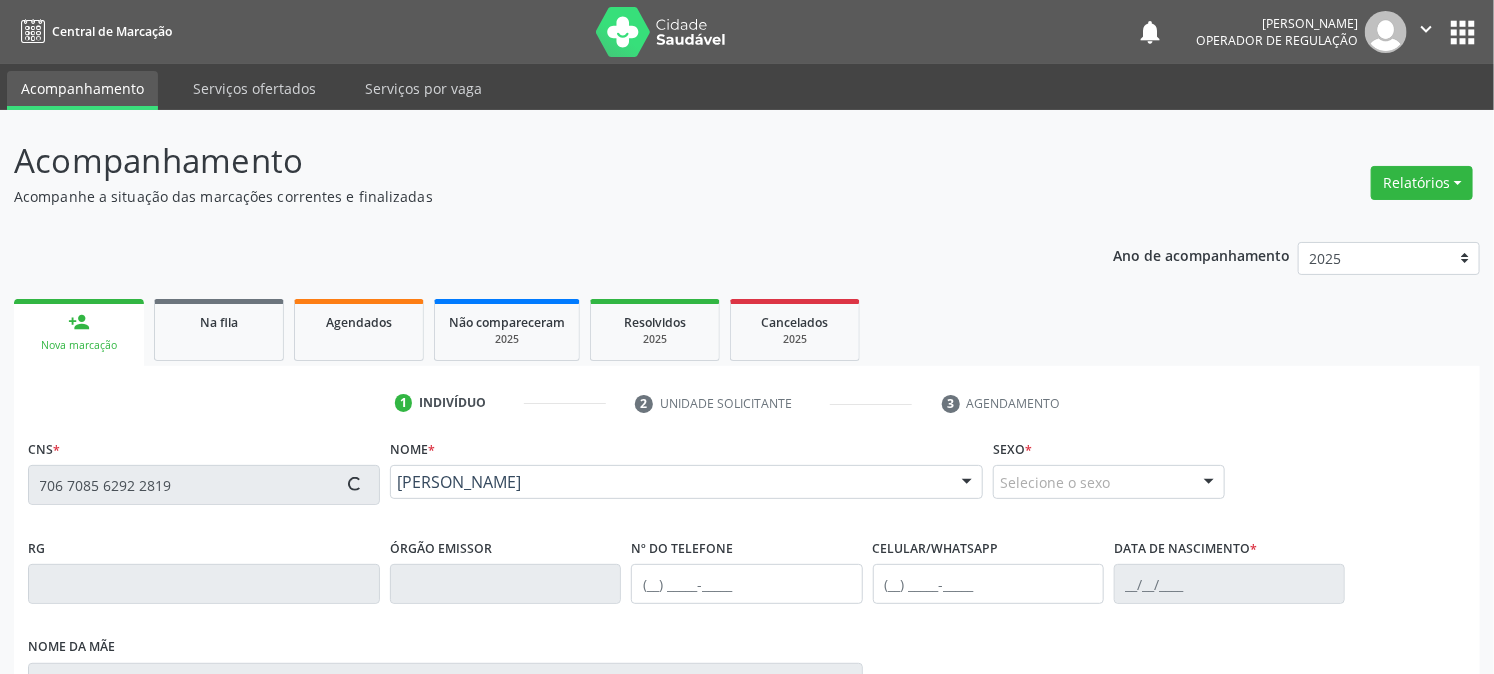 type on "118" 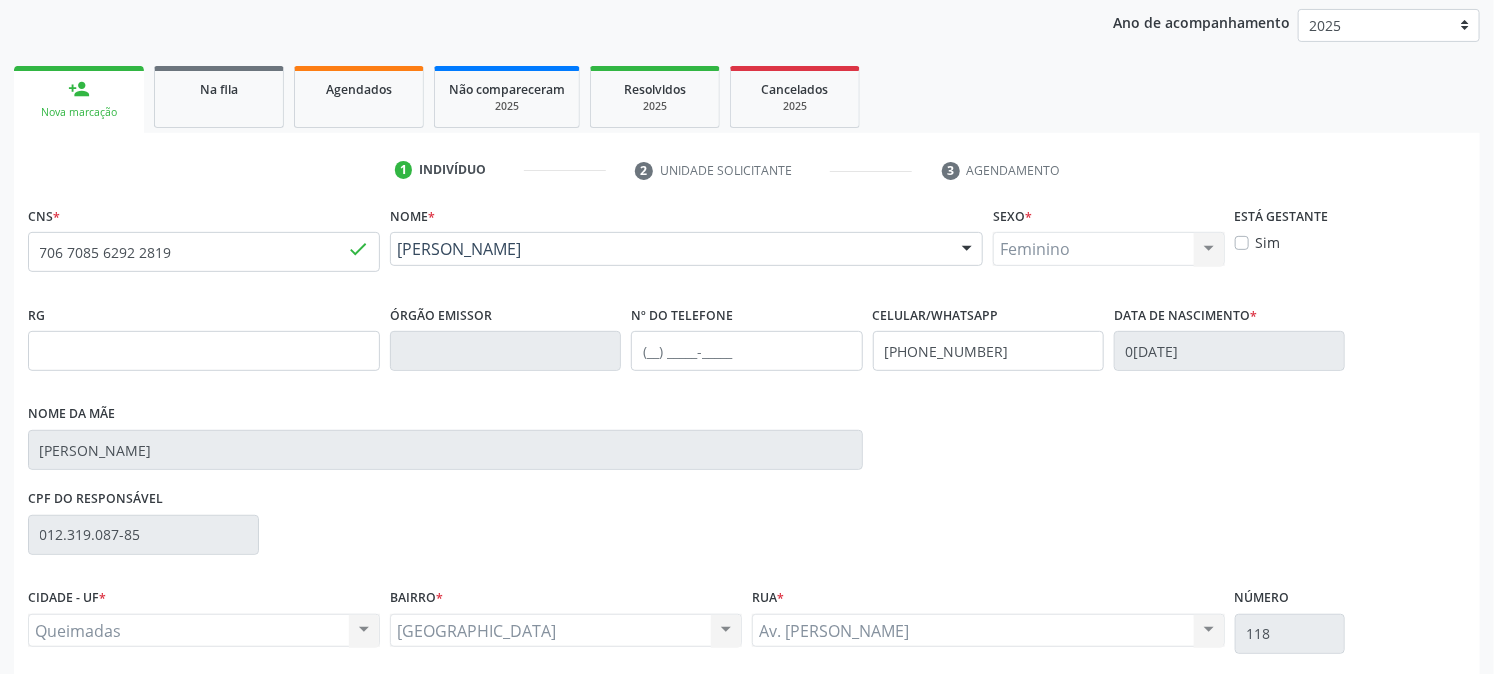 scroll, scrollTop: 395, scrollLeft: 0, axis: vertical 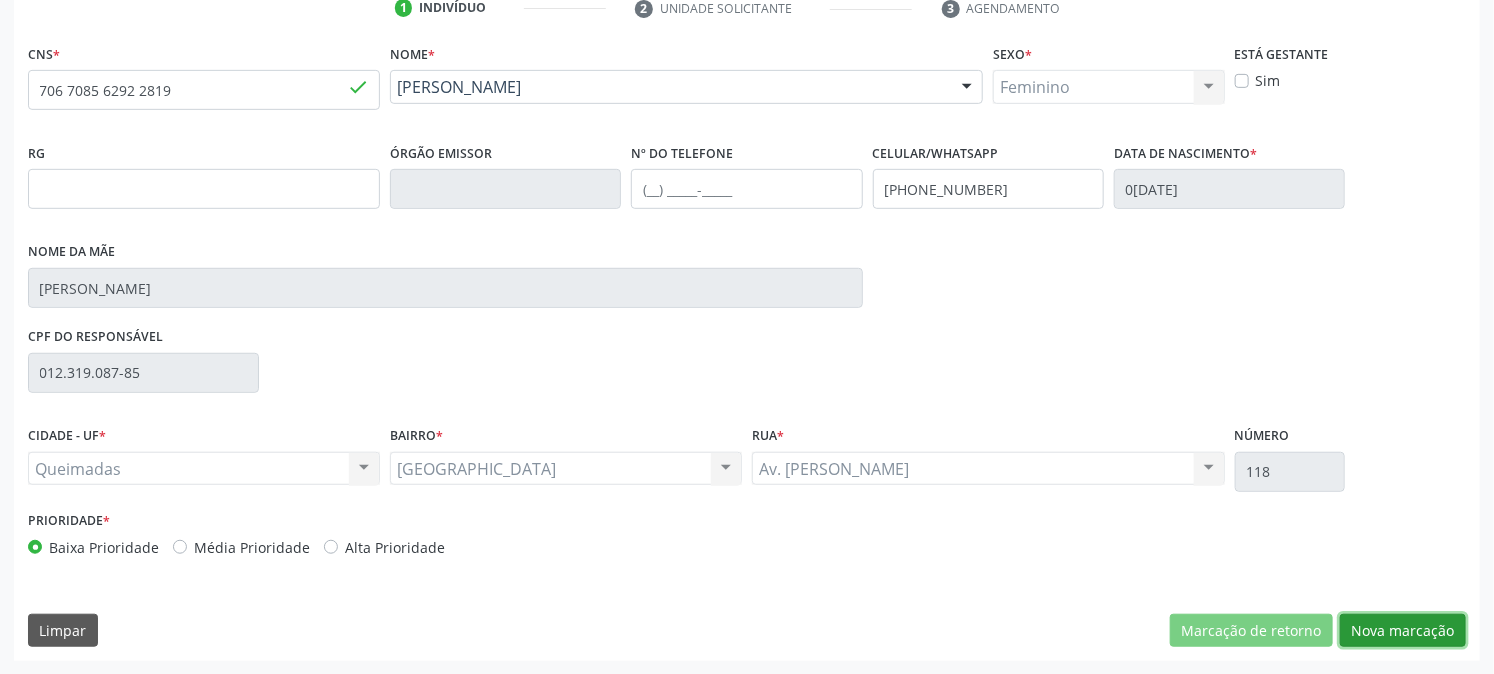 click on "Nova marcação" at bounding box center [1403, 631] 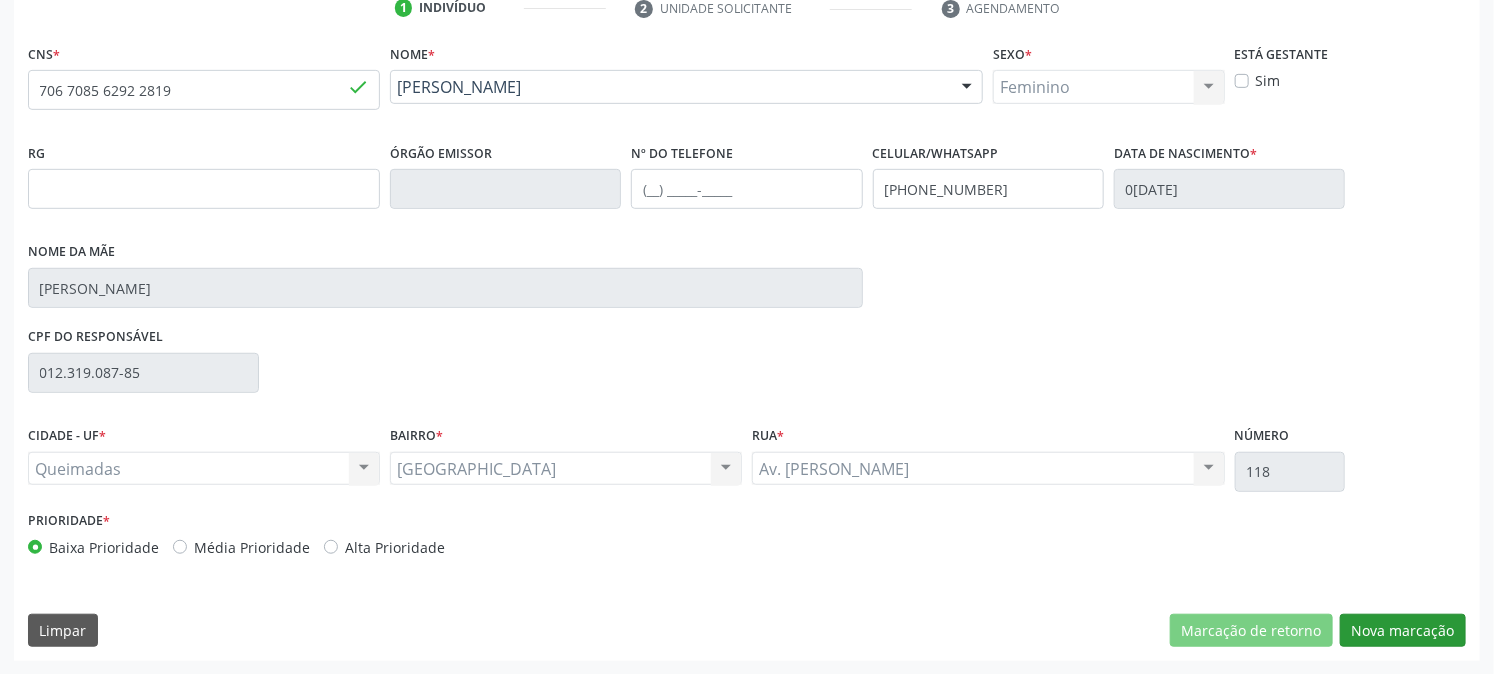 scroll, scrollTop: 231, scrollLeft: 0, axis: vertical 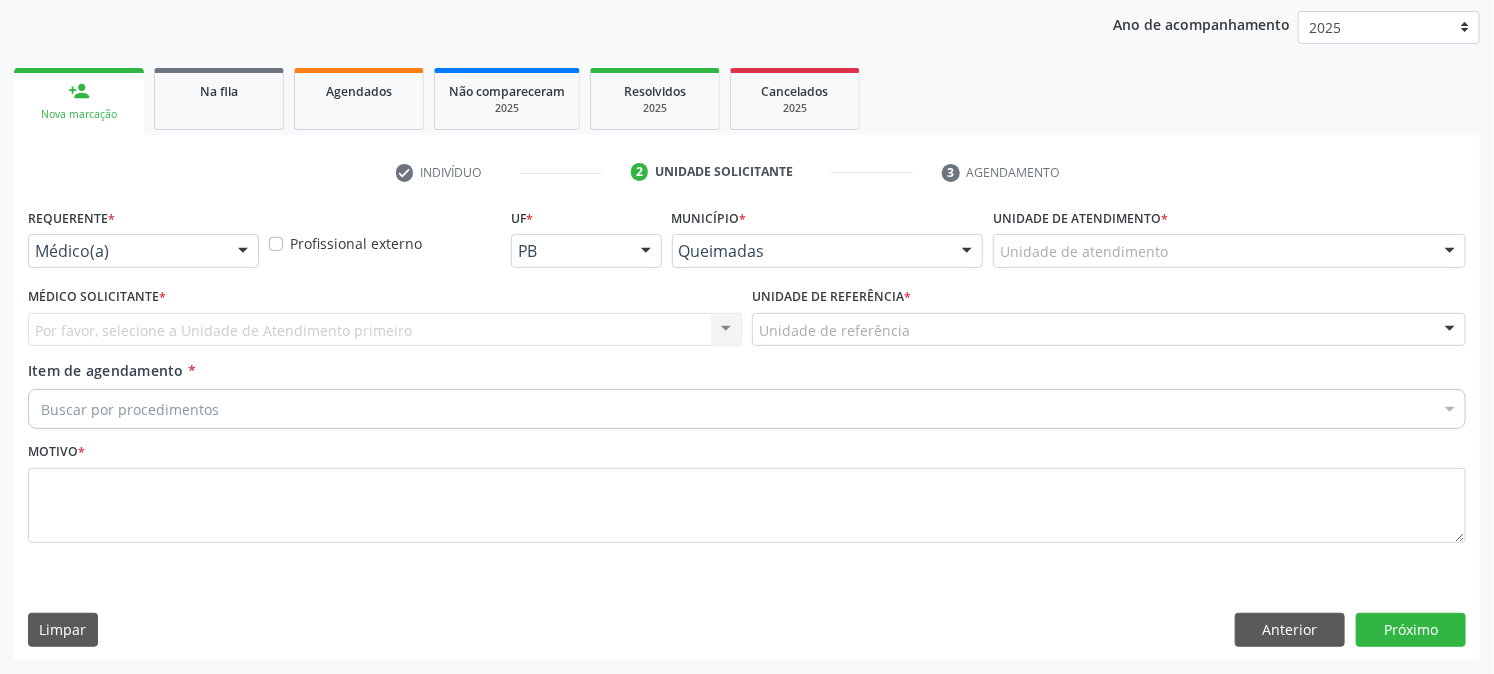 click on "Requerente
*
Médico(a)         Médico(a)   Enfermeiro(a)   Paciente
Nenhum resultado encontrado para: "   "
Não há nenhuma opção para ser exibida." at bounding box center (143, 242) 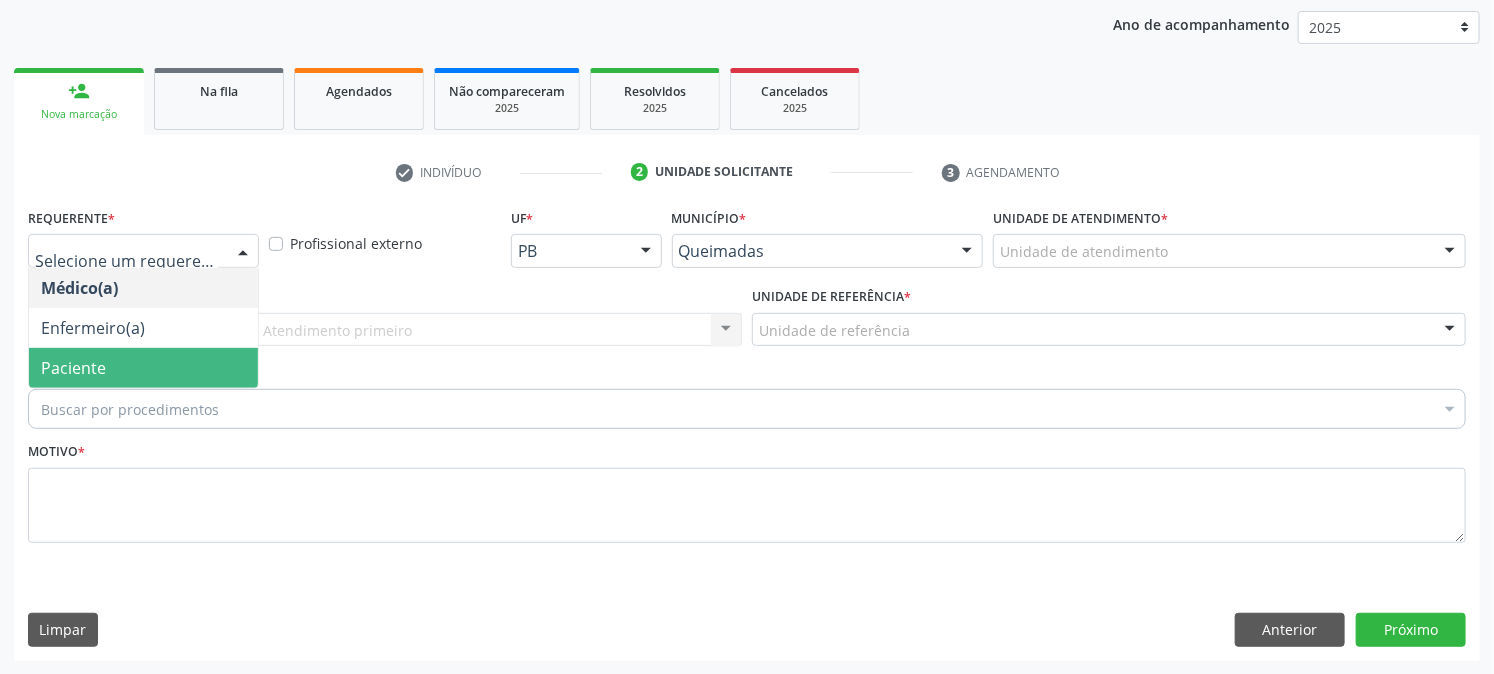 click on "Paciente" at bounding box center [143, 368] 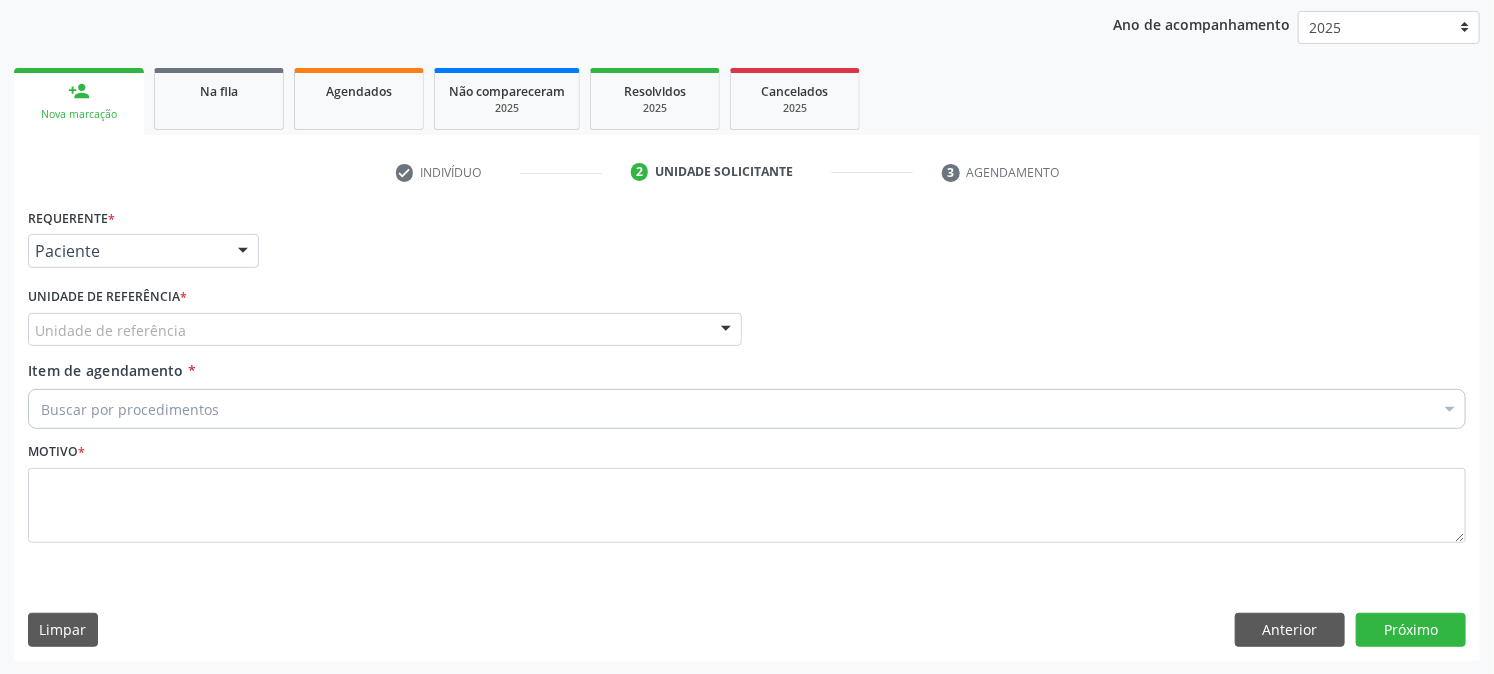 click on "Unidade de referência" at bounding box center (385, 330) 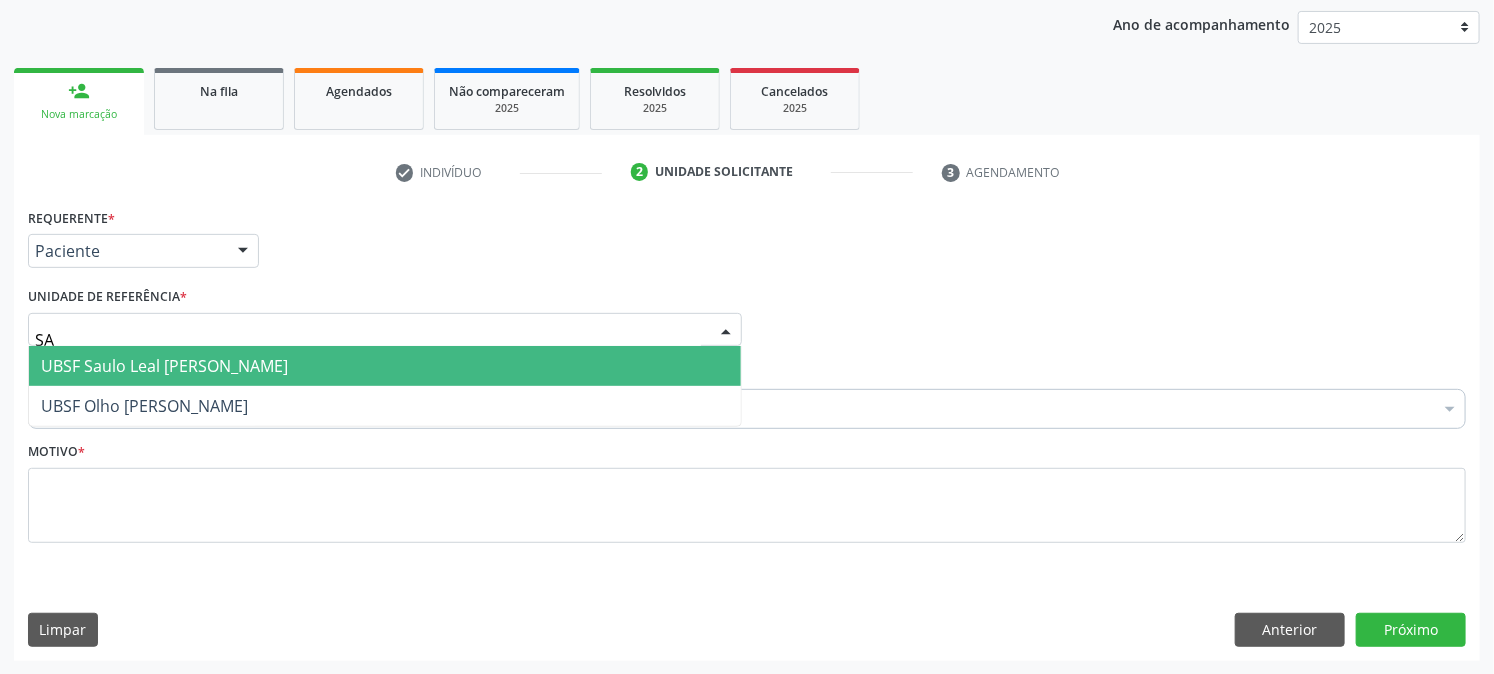 type on "SAU" 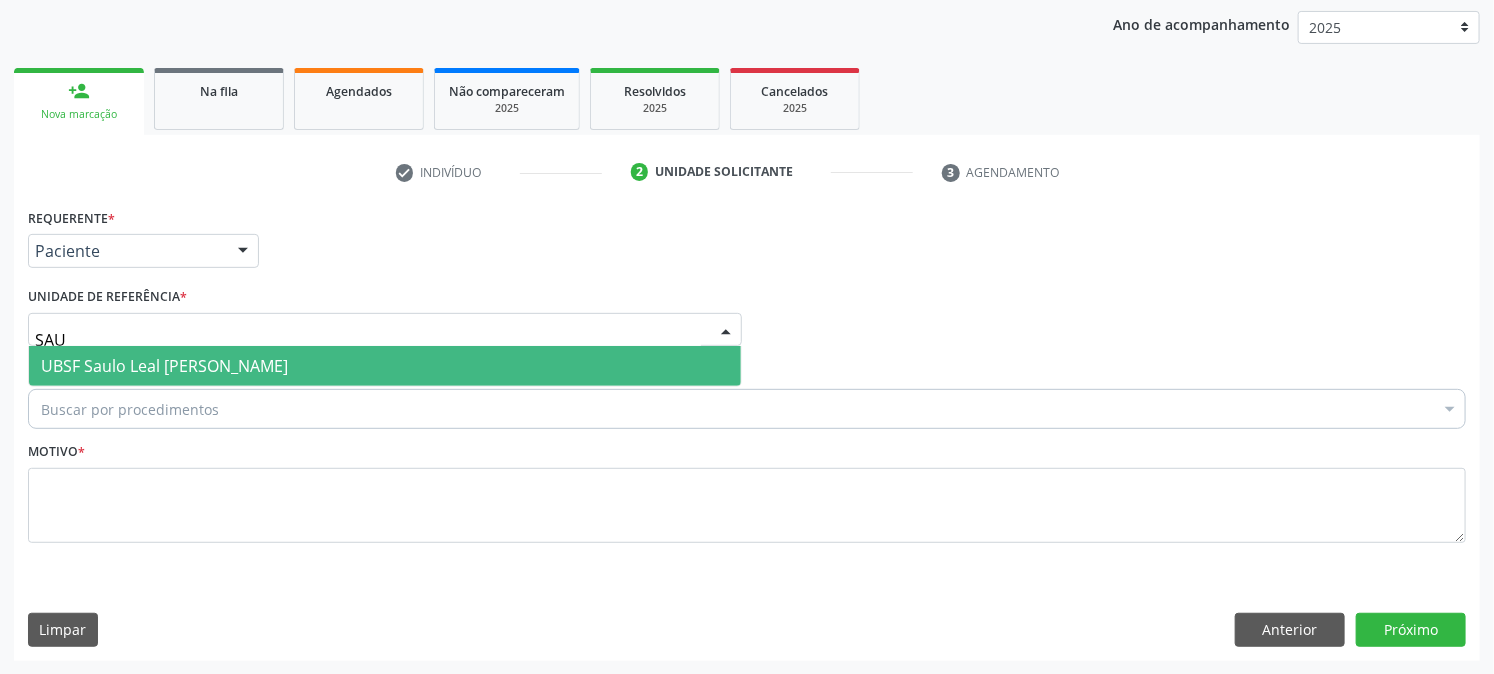 click on "UBSF Saulo Leal [PERSON_NAME]" at bounding box center (164, 366) 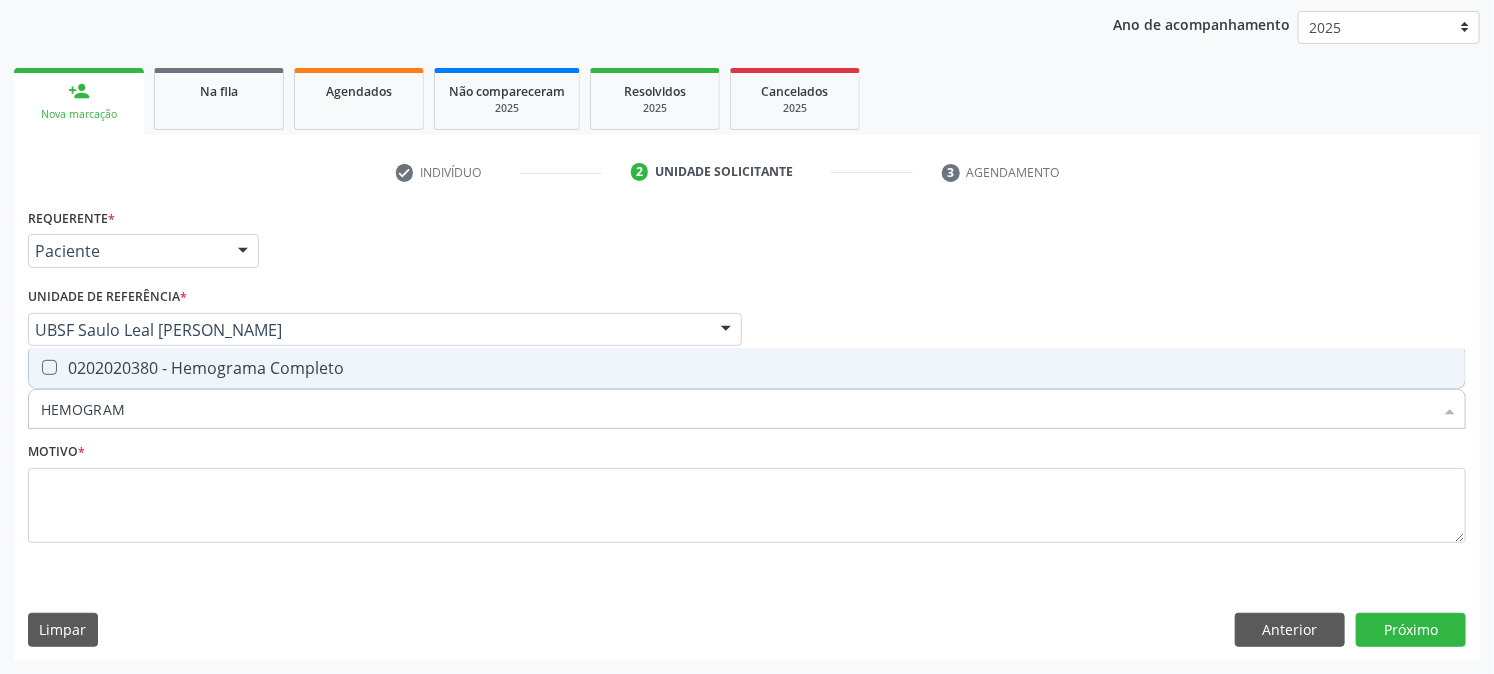 type on "HEMOGRAMA" 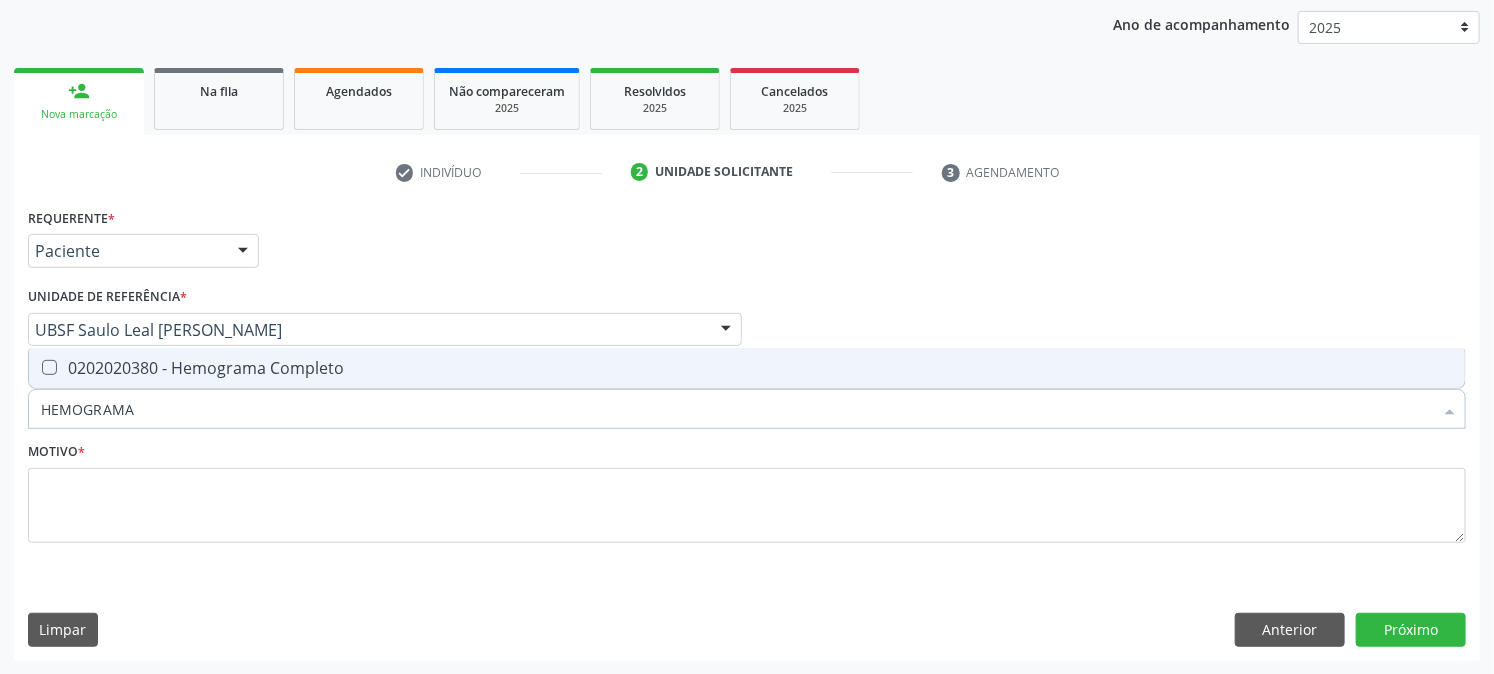 click on "0202020380 - Hemograma Completo" at bounding box center (747, 368) 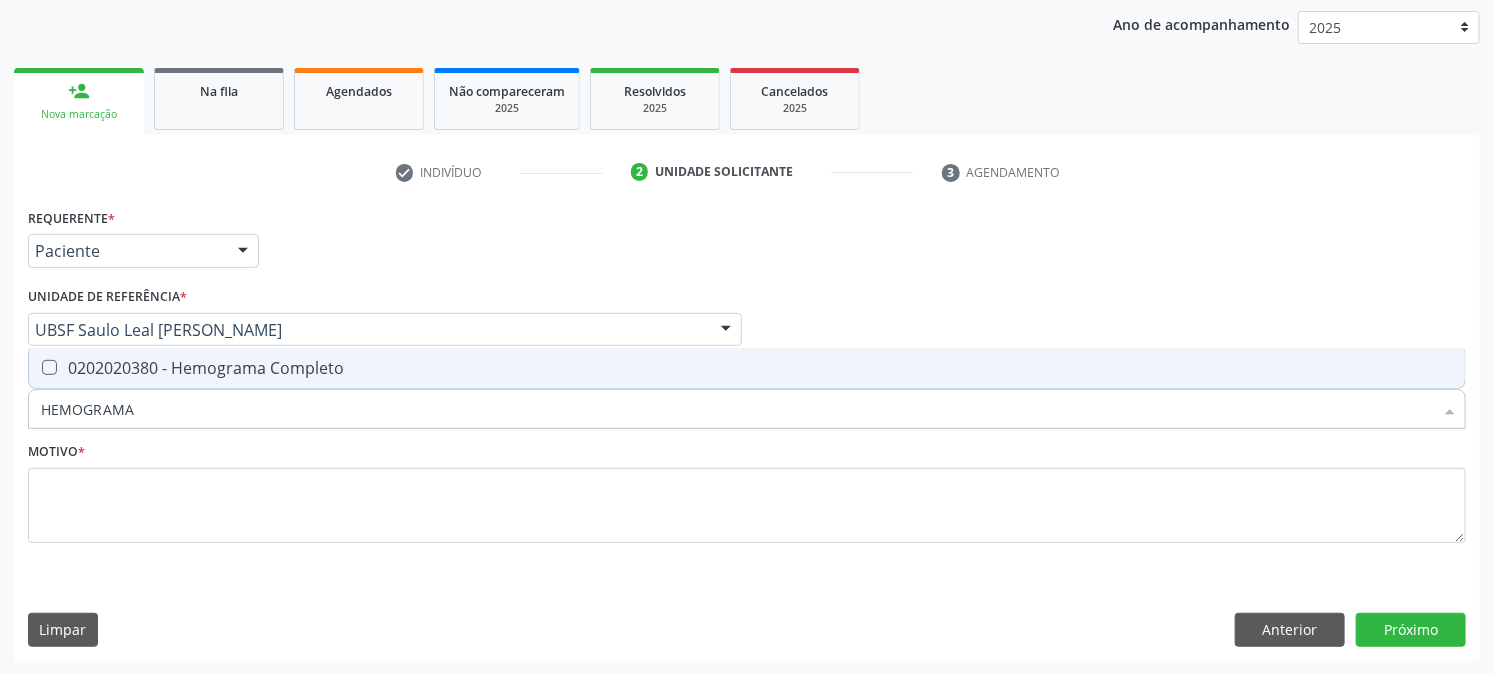 checkbox on "true" 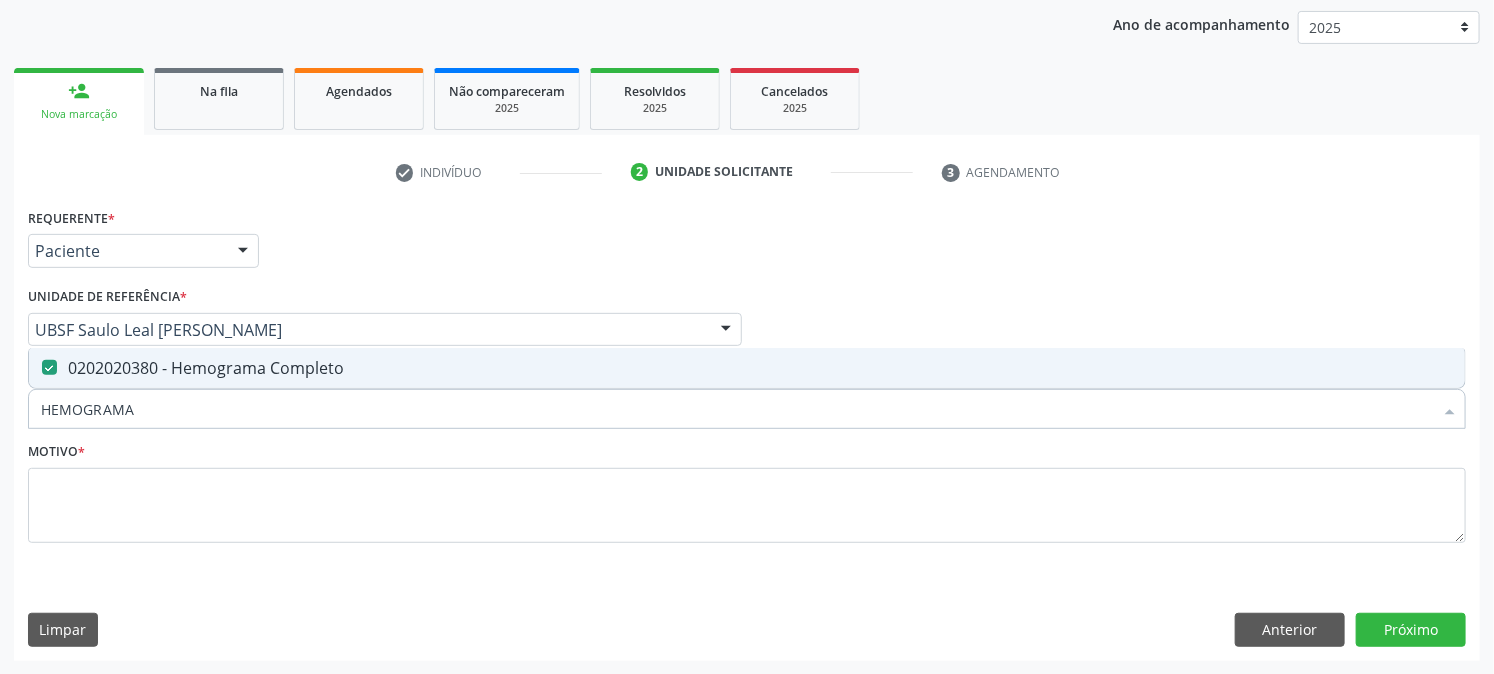 drag, startPoint x: 161, startPoint y: 388, endPoint x: 0, endPoint y: 717, distance: 366.2813 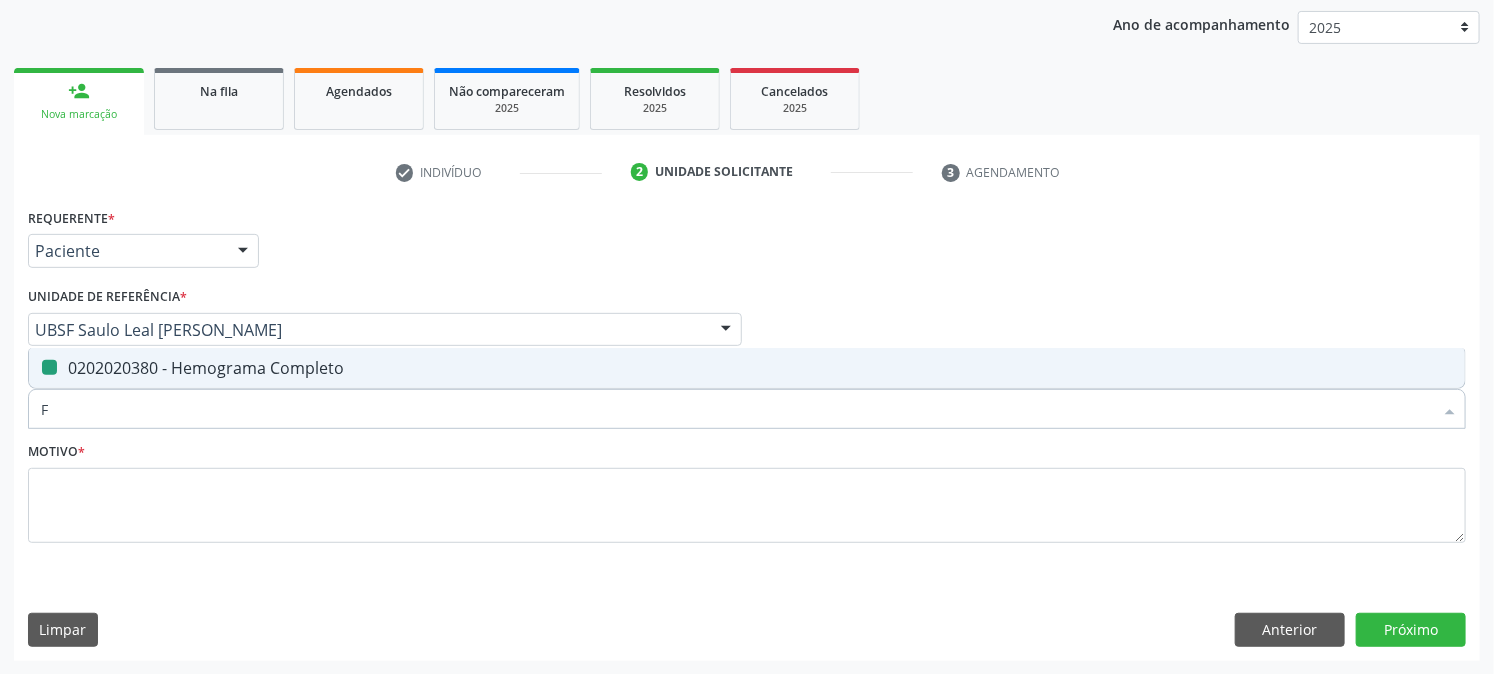 type on "FE" 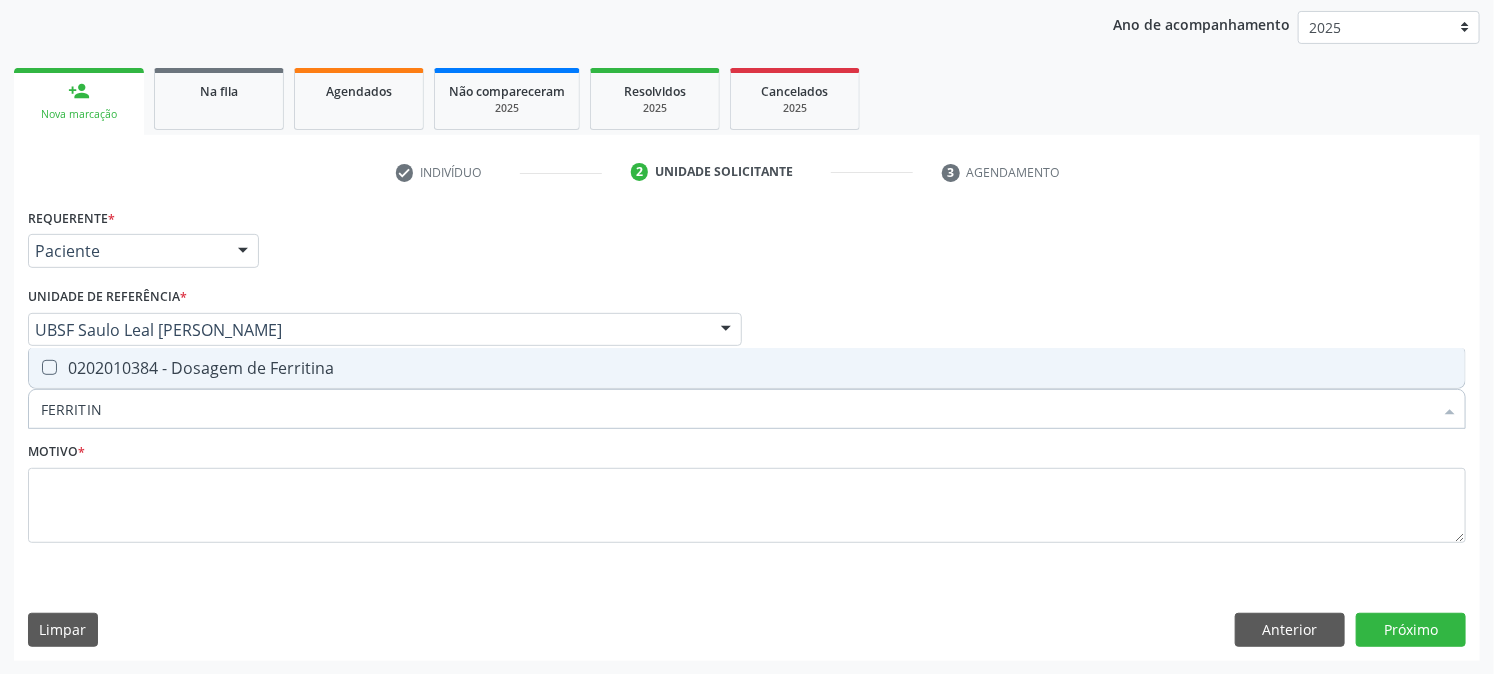 type on "FERRITINA" 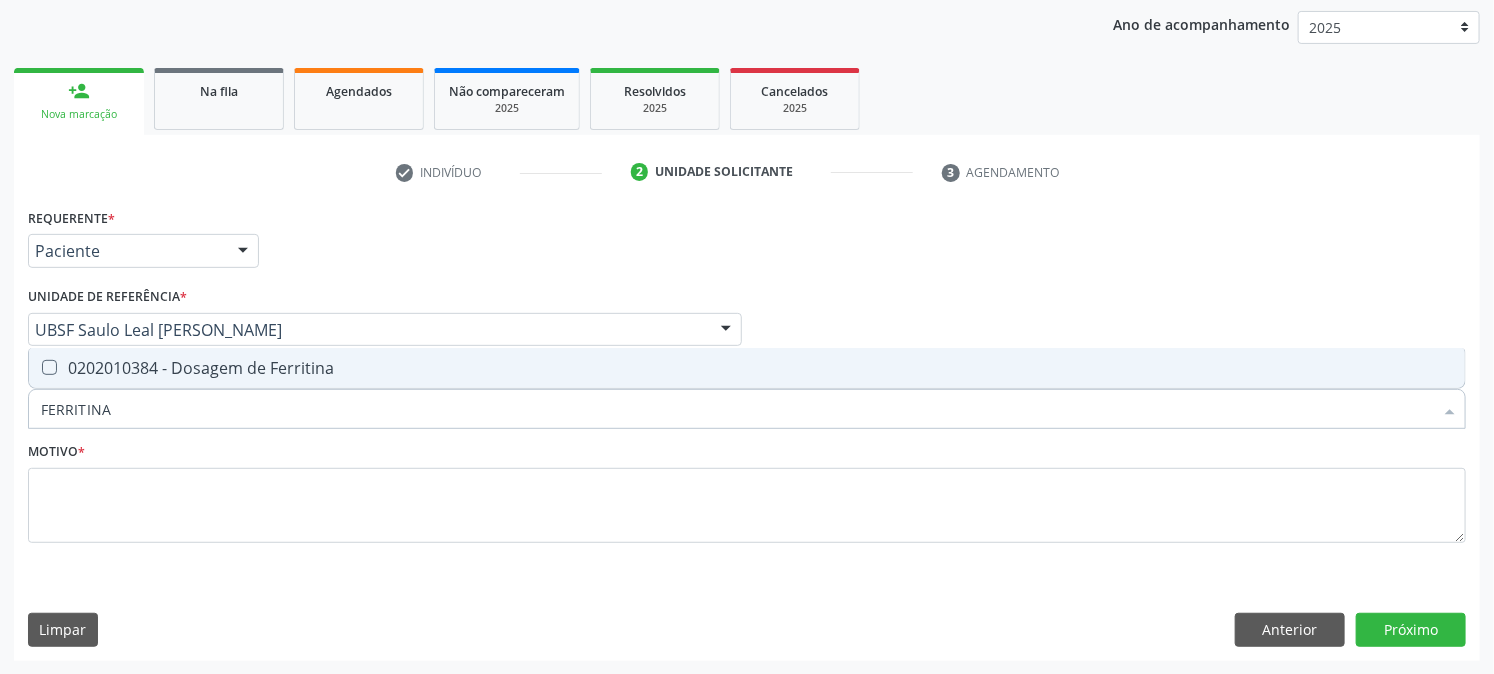 click on "0202010384 - Dosagem de Ferritina" at bounding box center [747, 368] 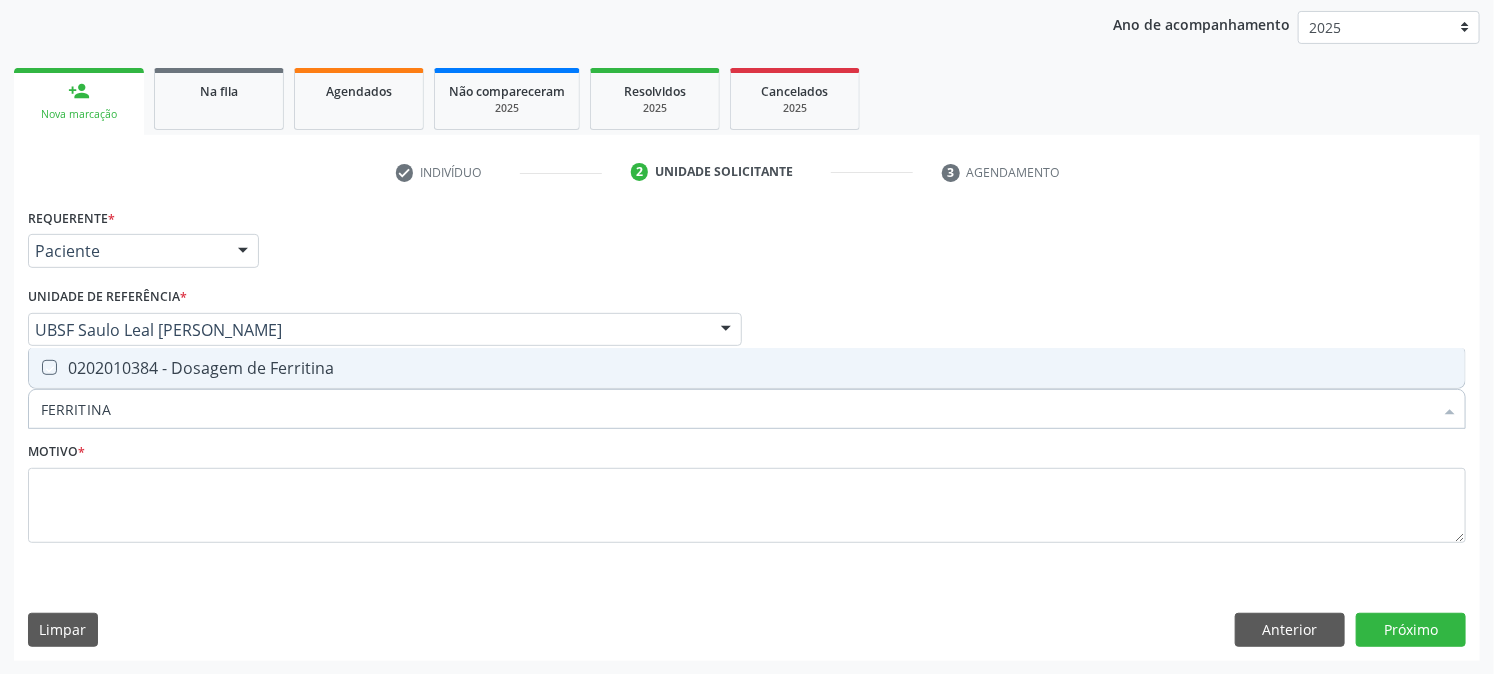 checkbox on "true" 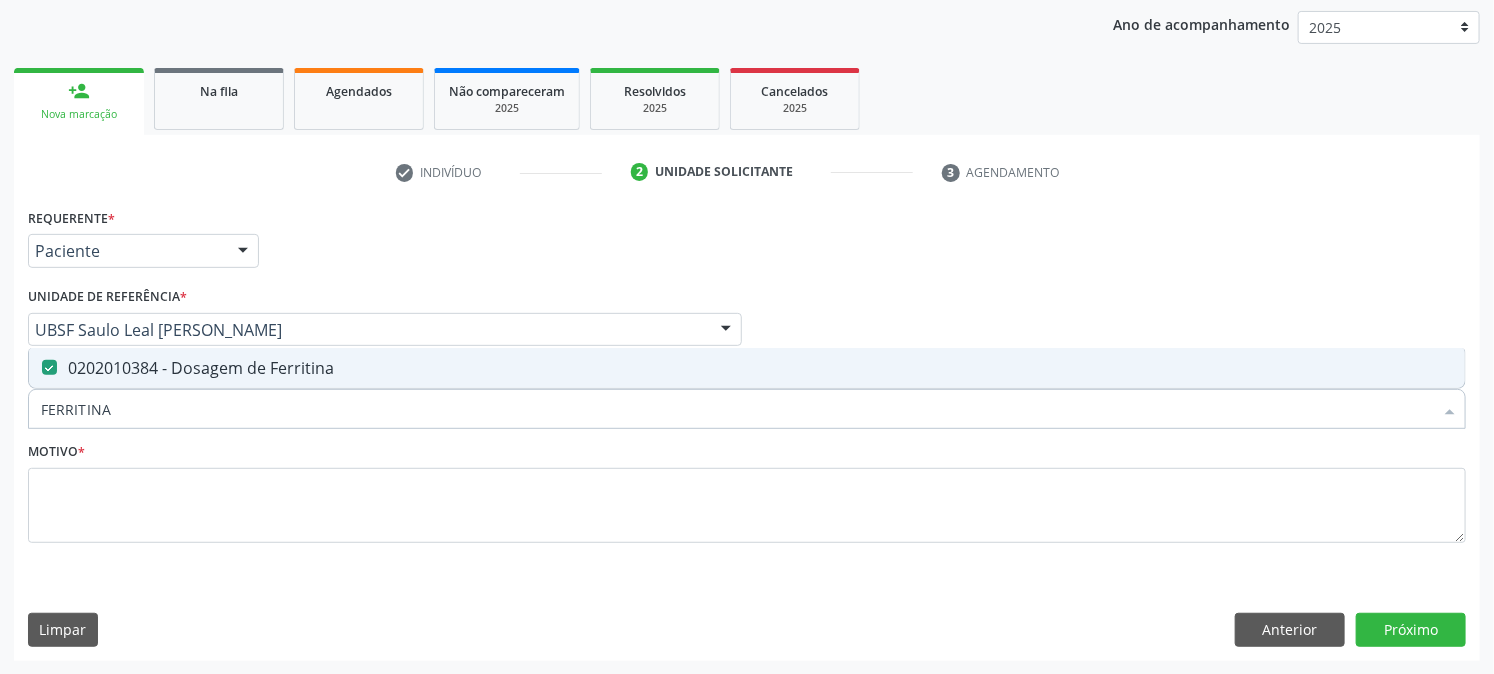 drag, startPoint x: 146, startPoint y: 405, endPoint x: 0, endPoint y: 586, distance: 232.54462 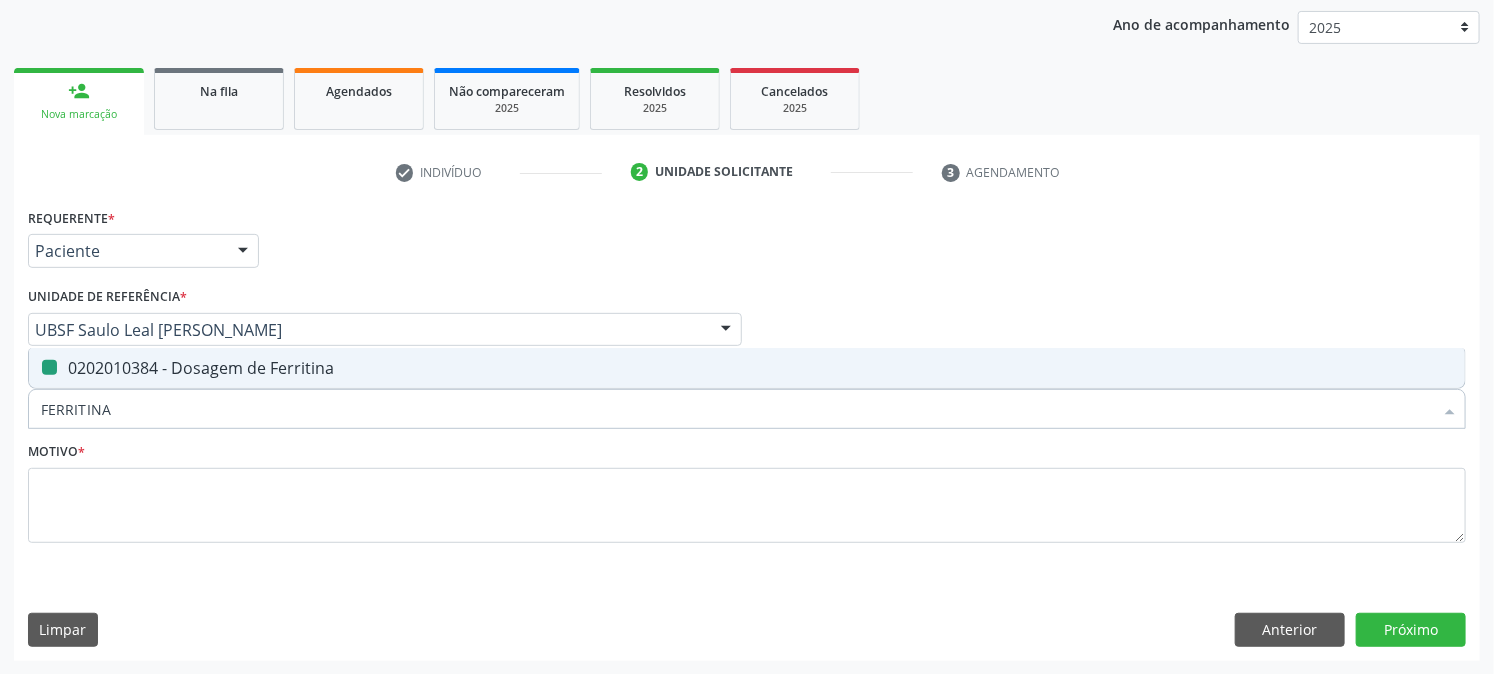 type 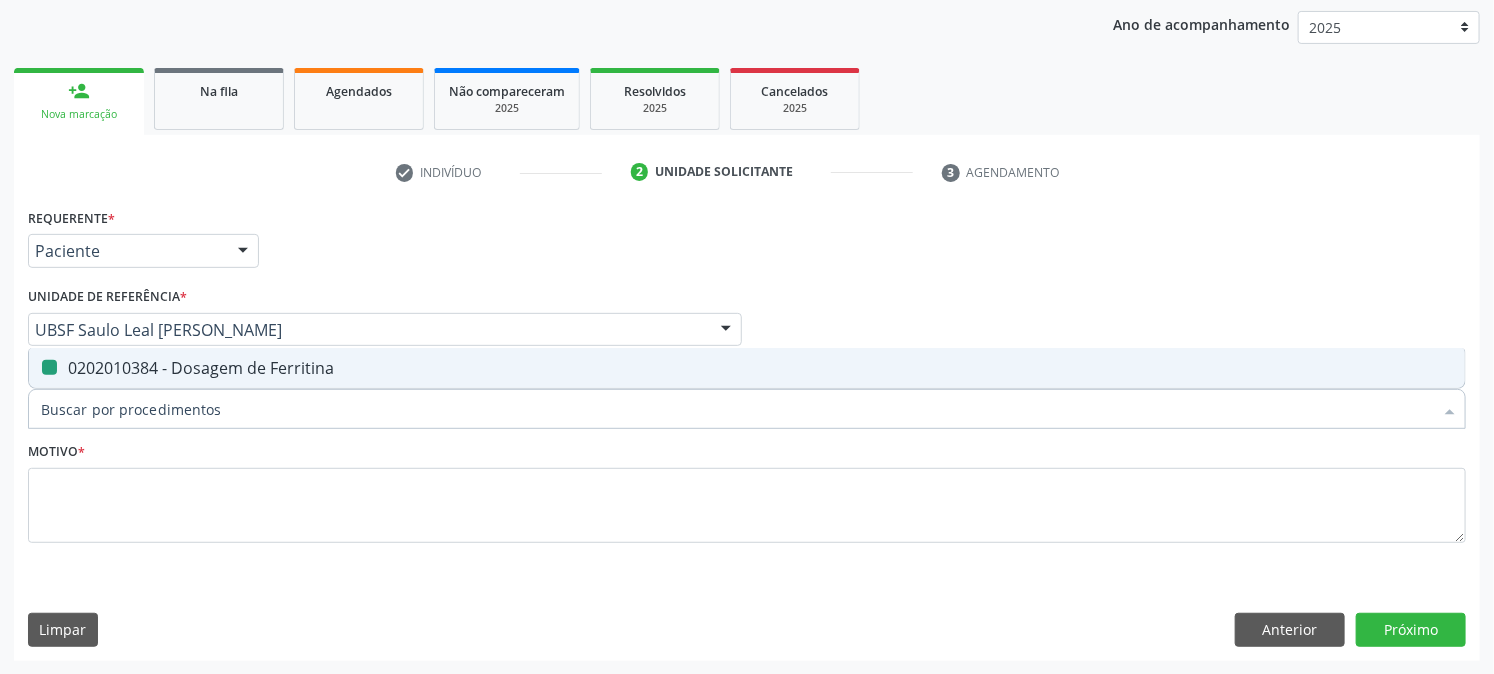 checkbox on "false" 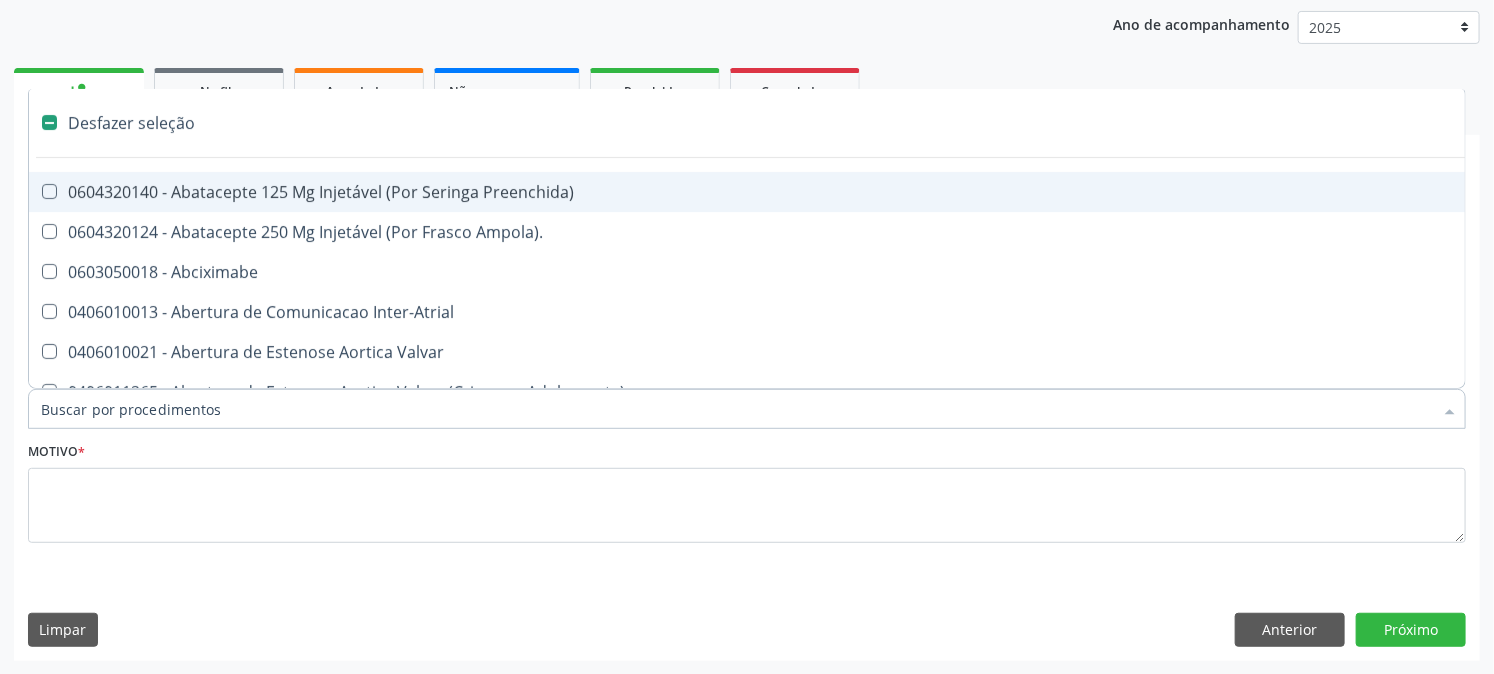 type on "G" 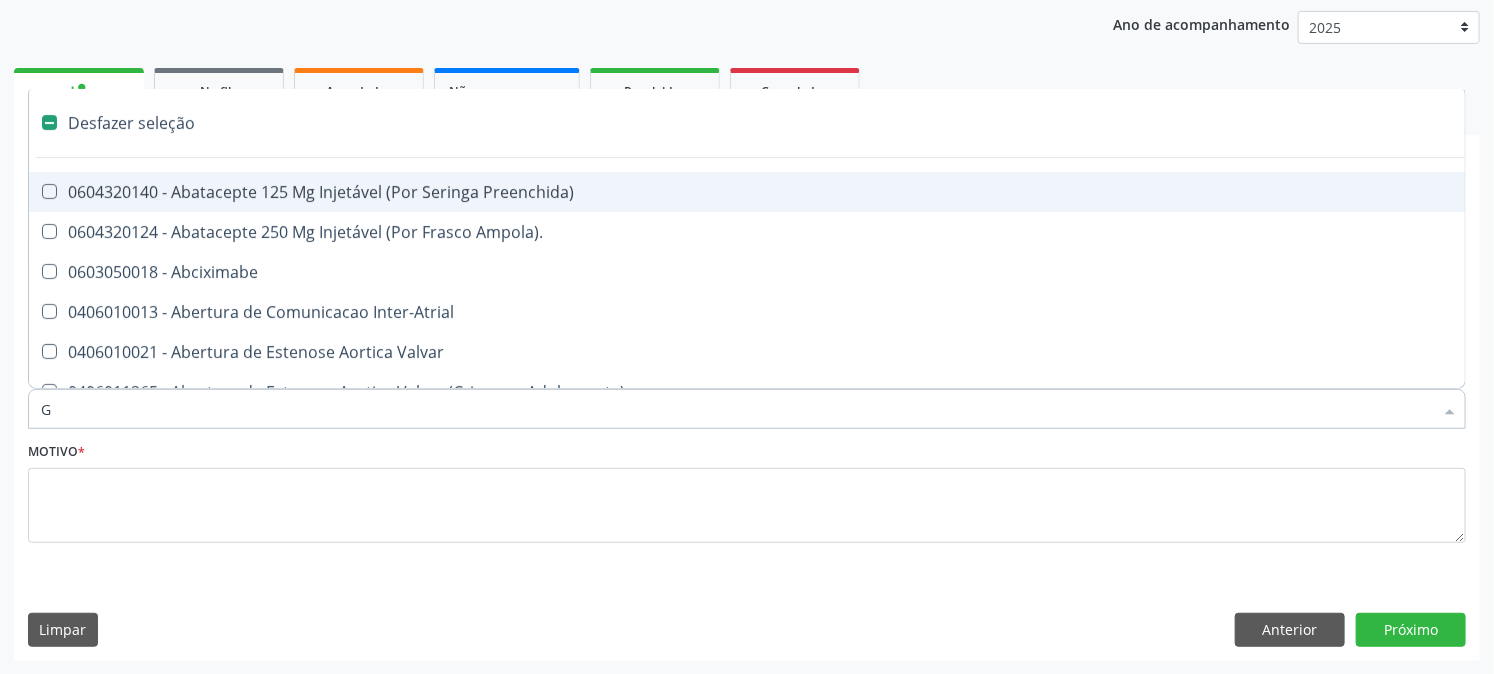 checkbox on "true" 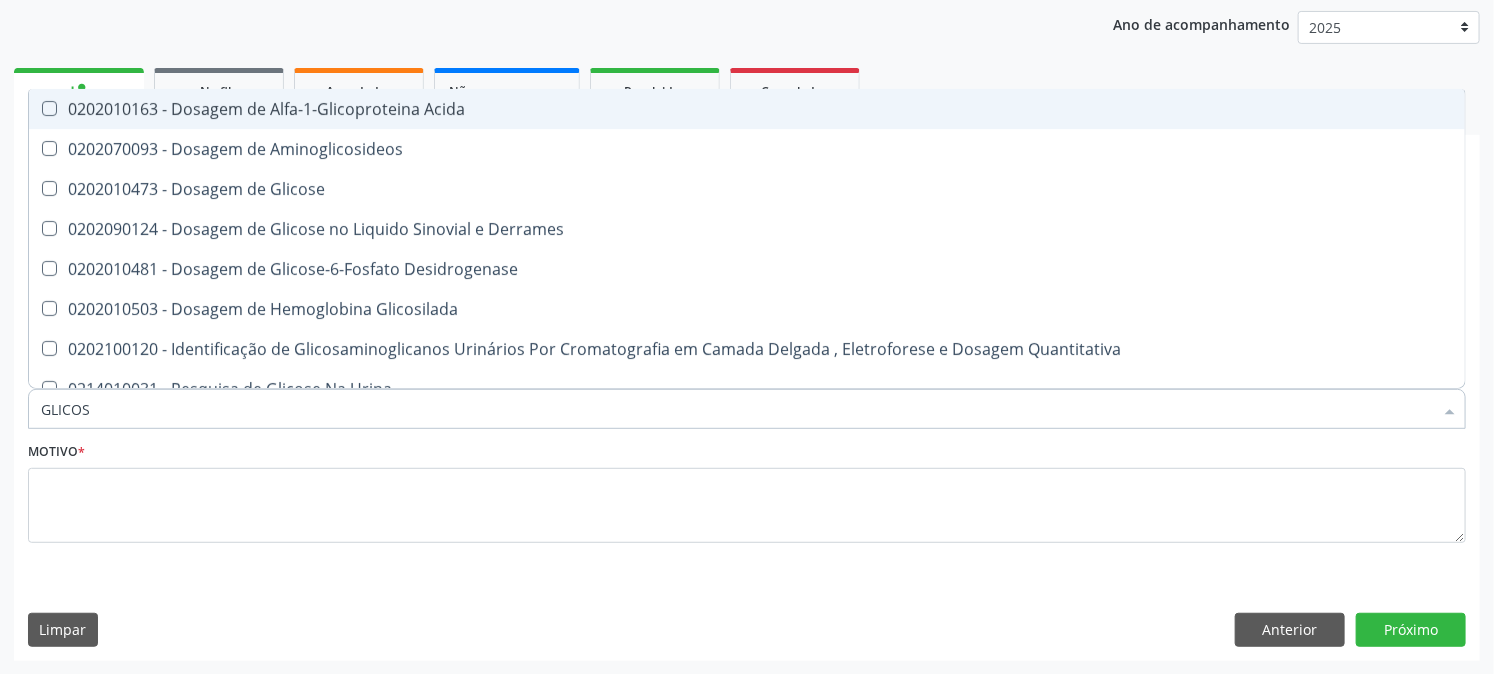 type on "GLICOSE" 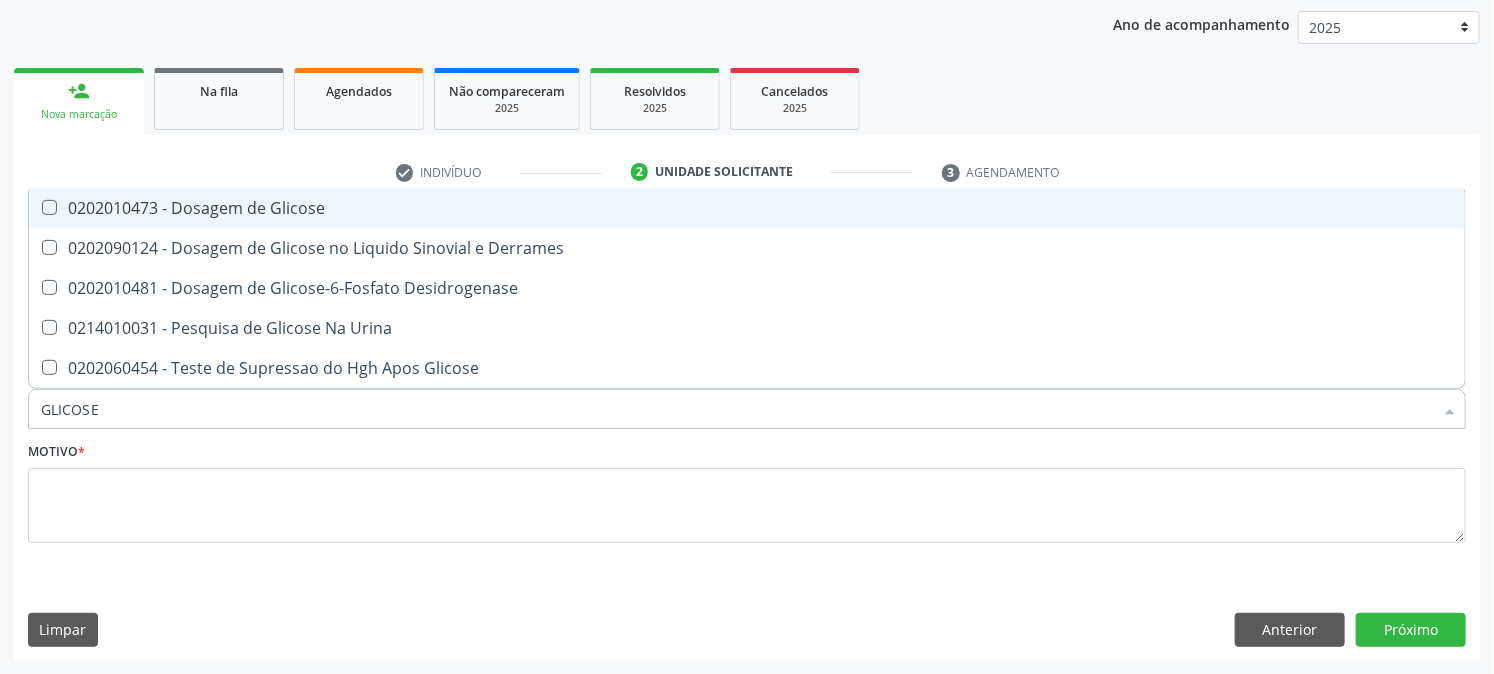 click on "0202010473 - Dosagem de Glicose" at bounding box center [747, 208] 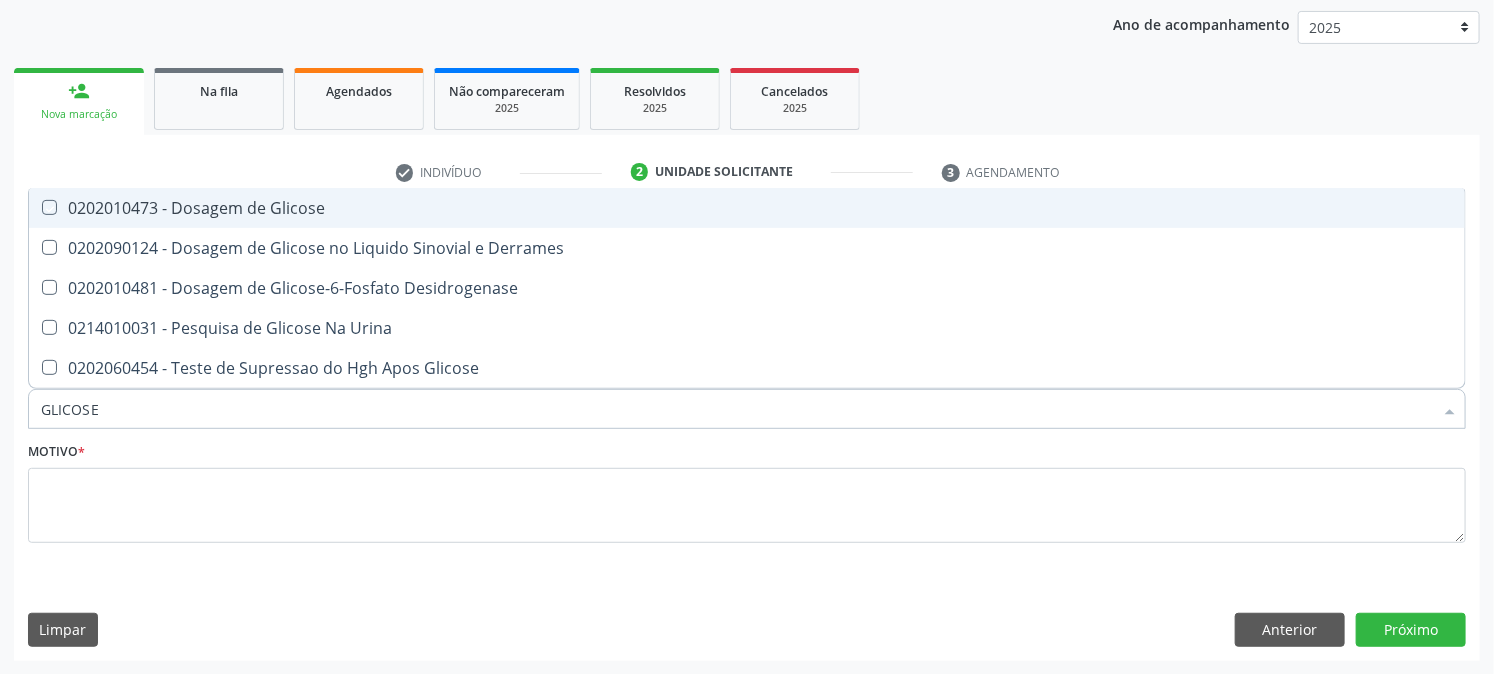 checkbox on "true" 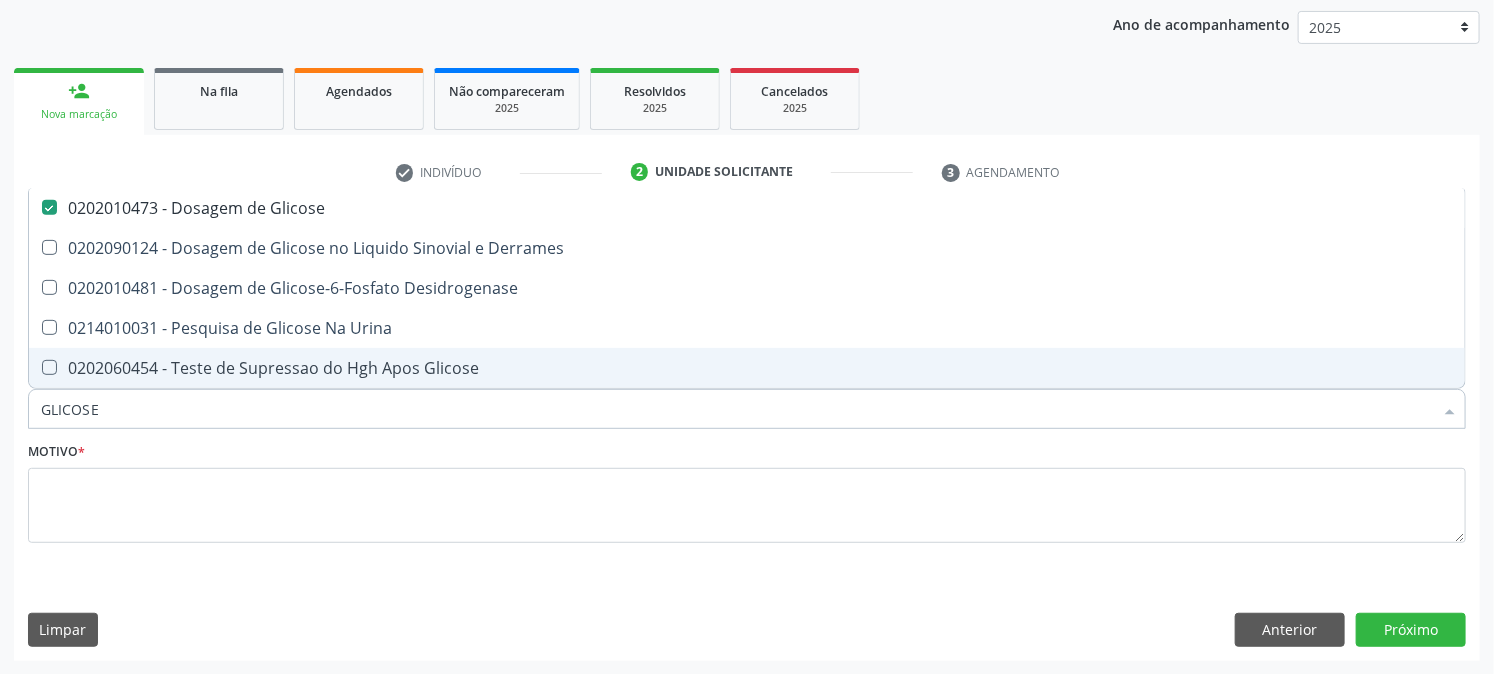 drag, startPoint x: 170, startPoint y: 412, endPoint x: 1, endPoint y: 541, distance: 212.60762 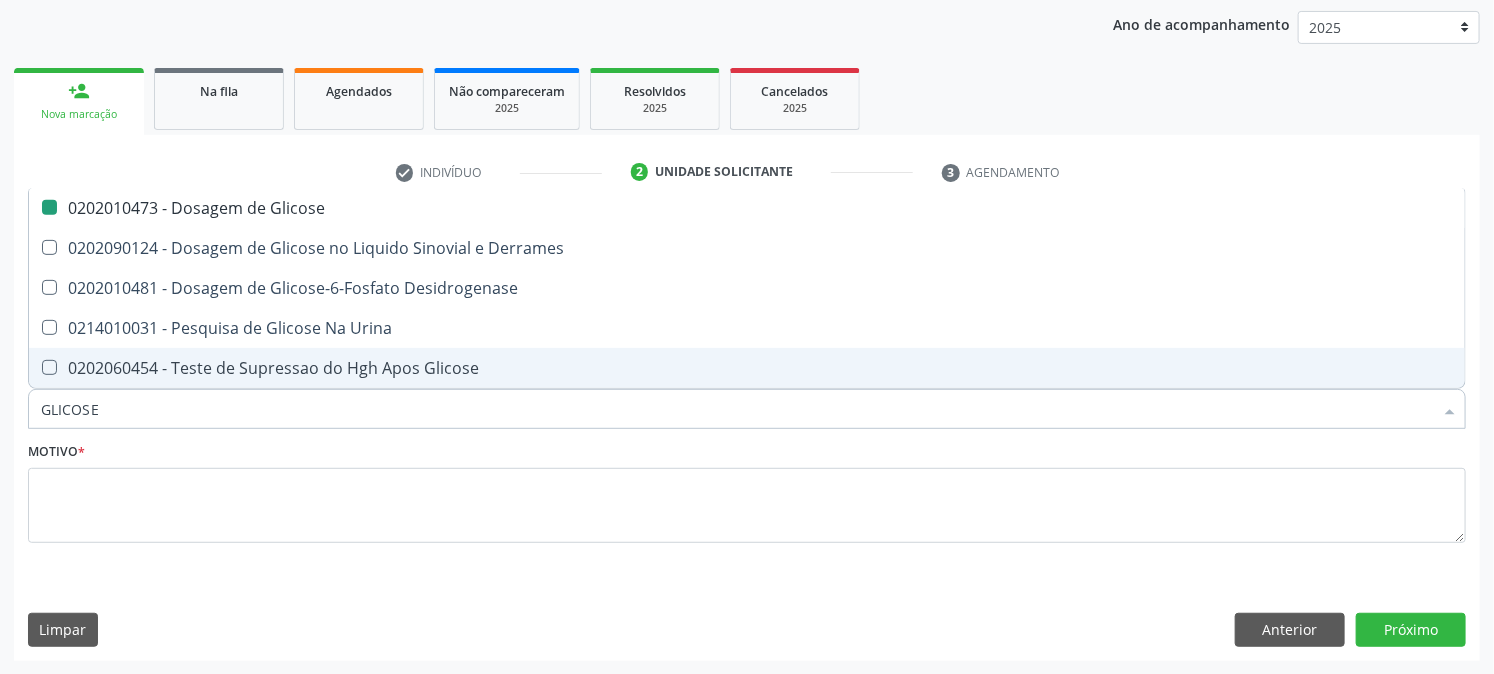 type 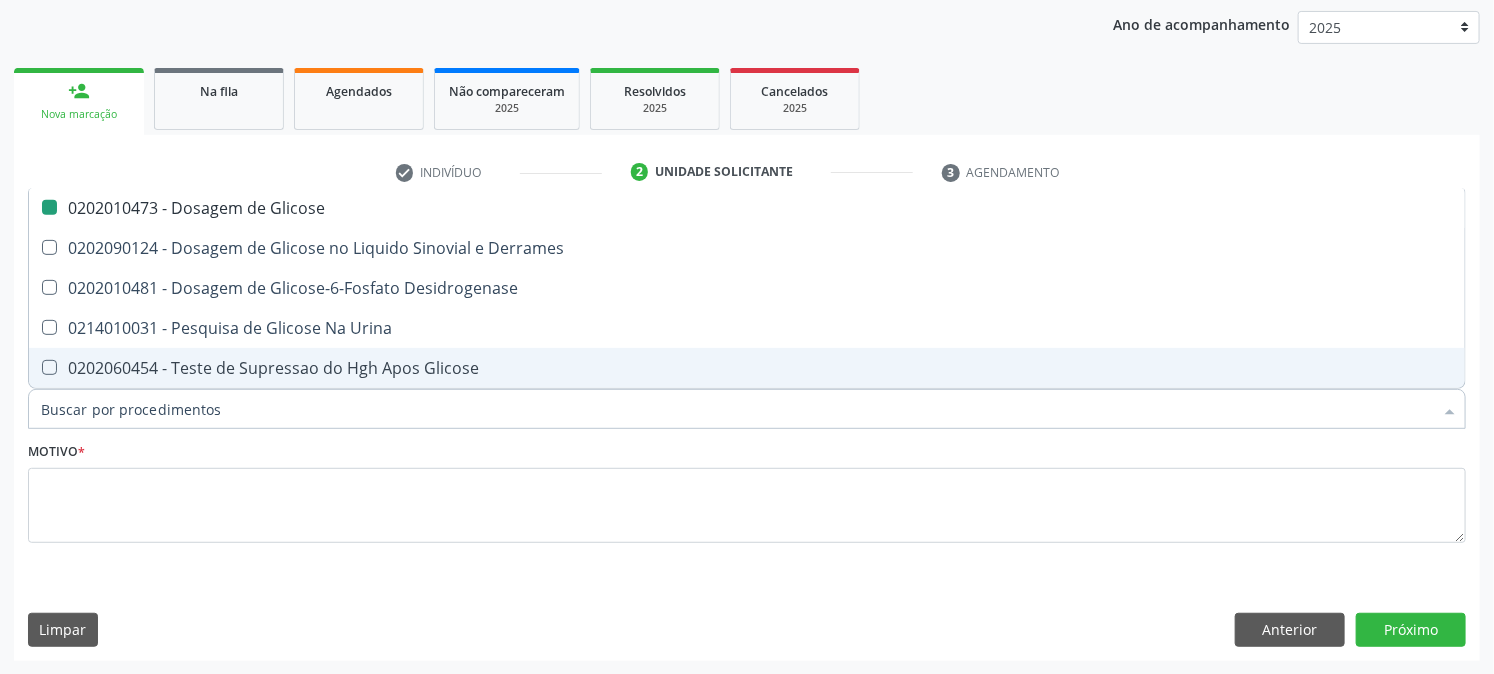 checkbox on "false" 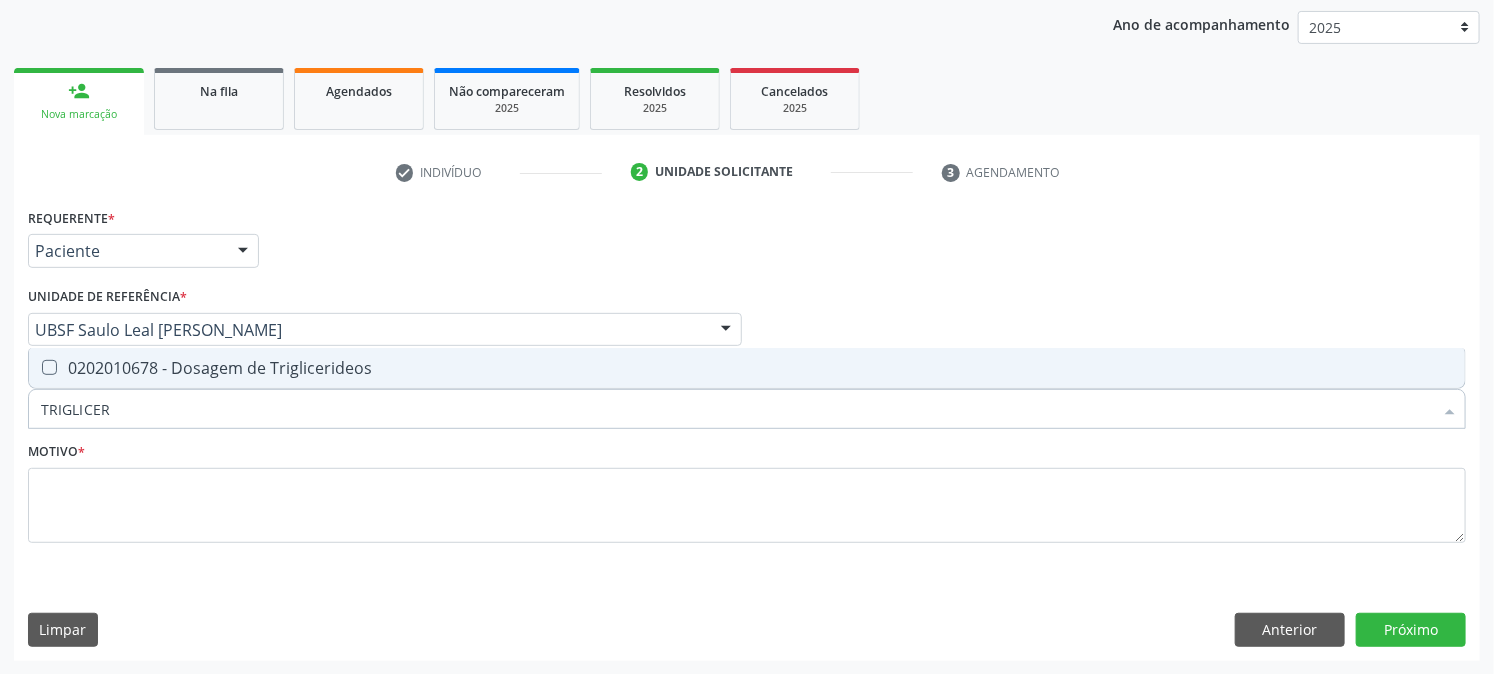 type on "TRIGLICE" 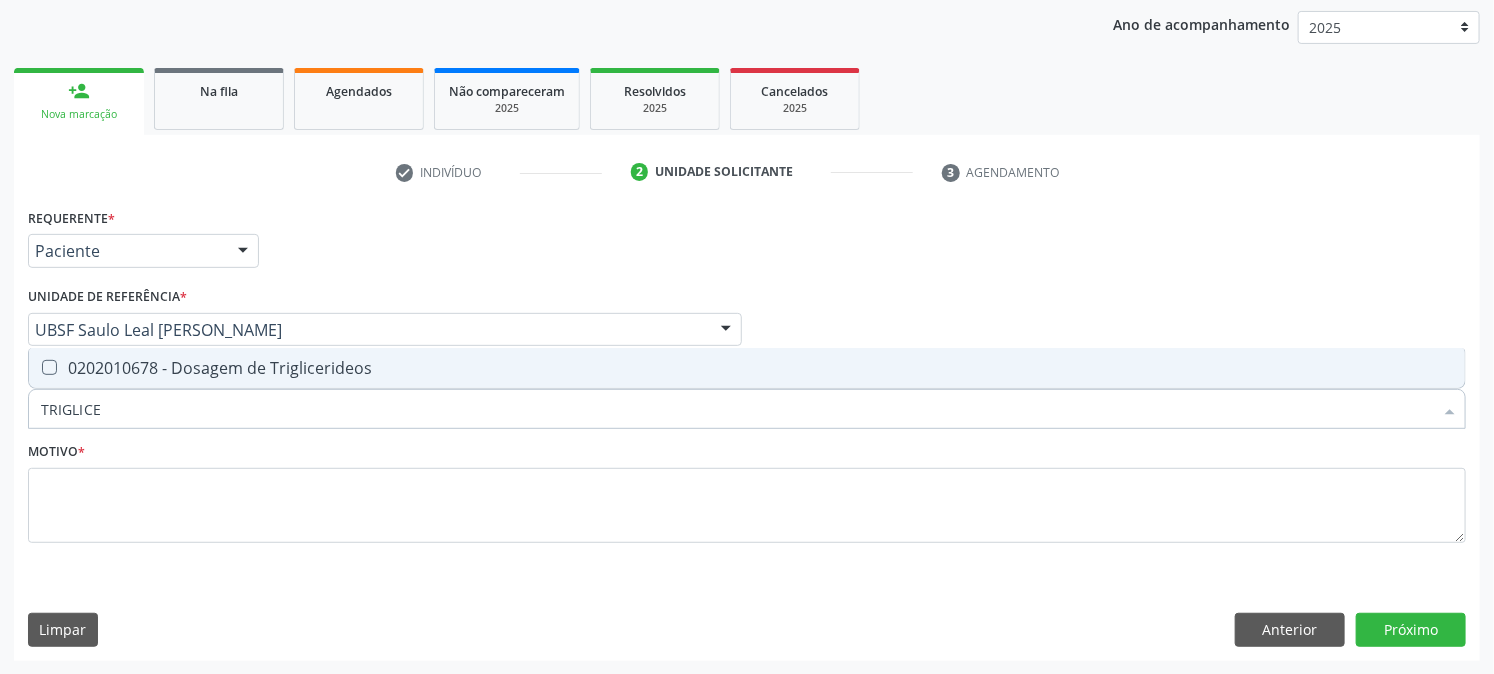 click on "0202010678 - Dosagem de Triglicerideos" at bounding box center (747, 368) 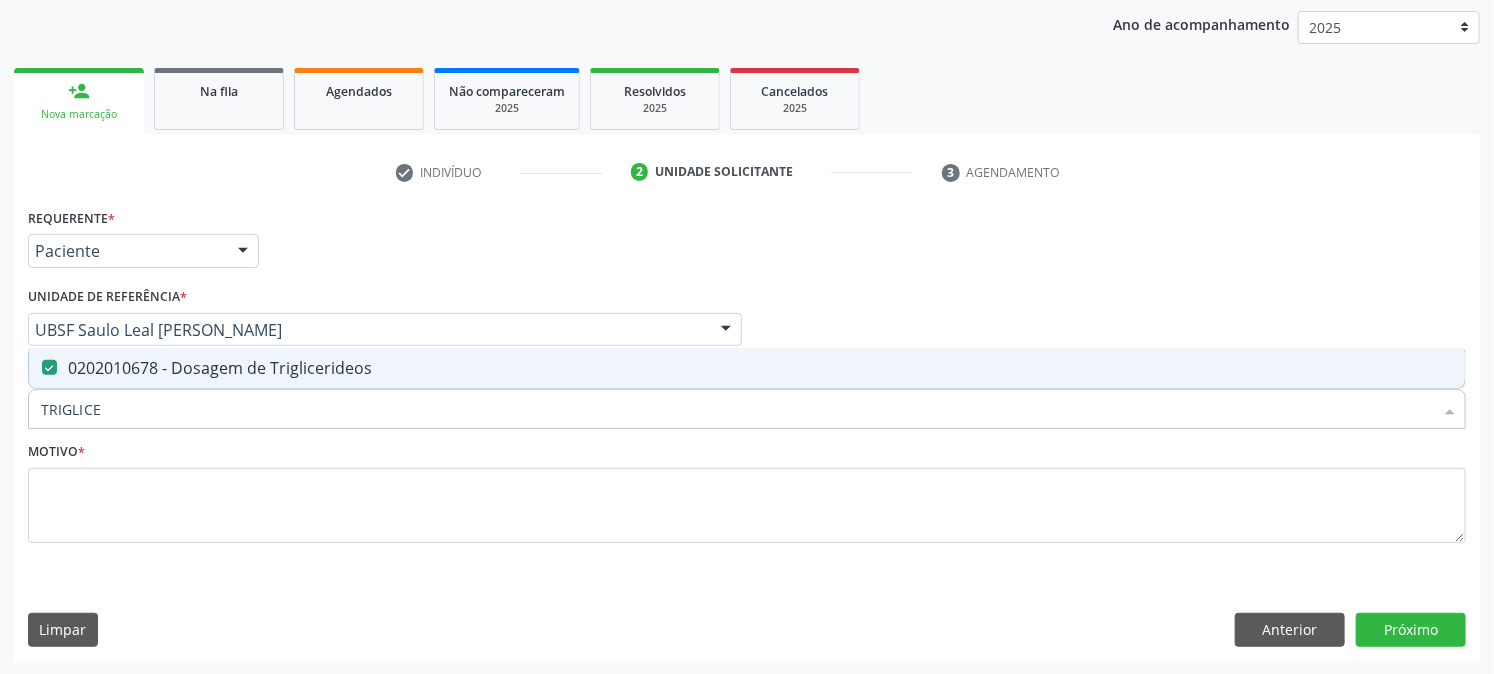 checkbox on "true" 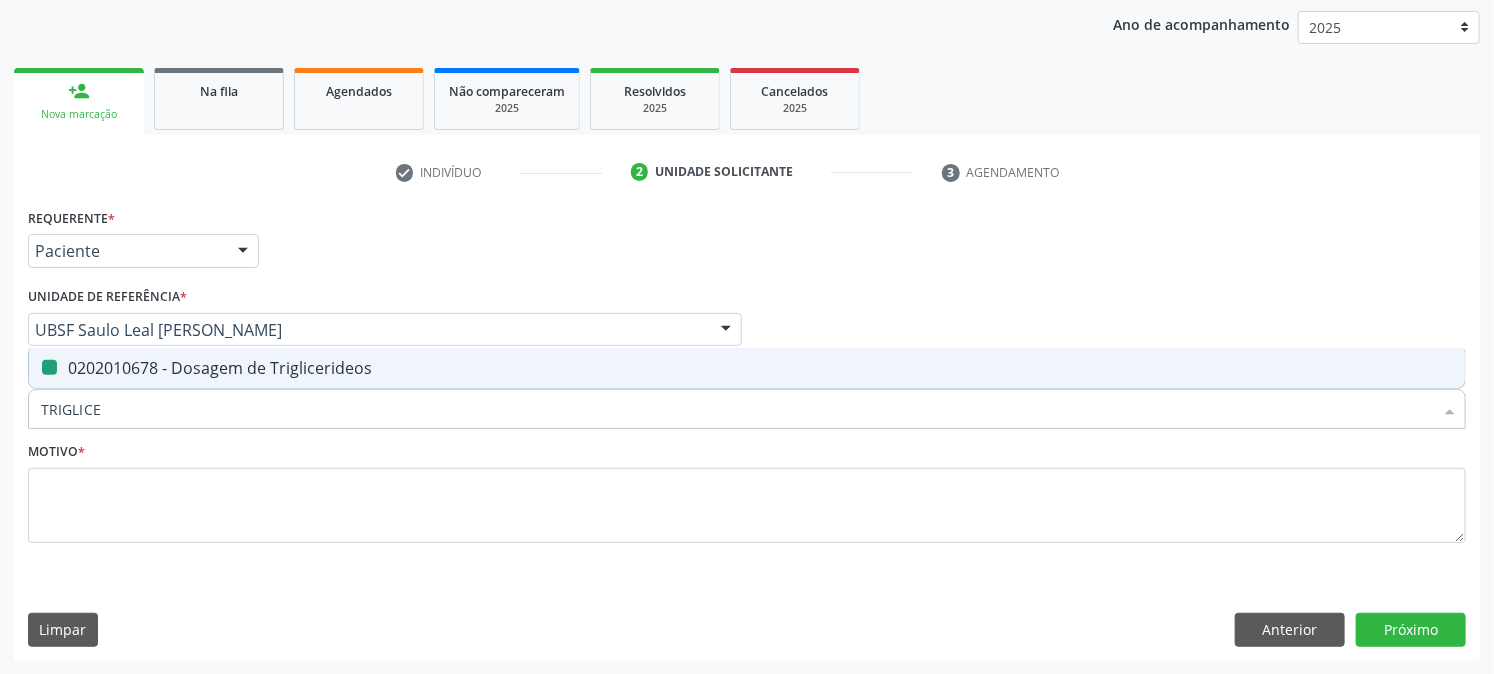 type 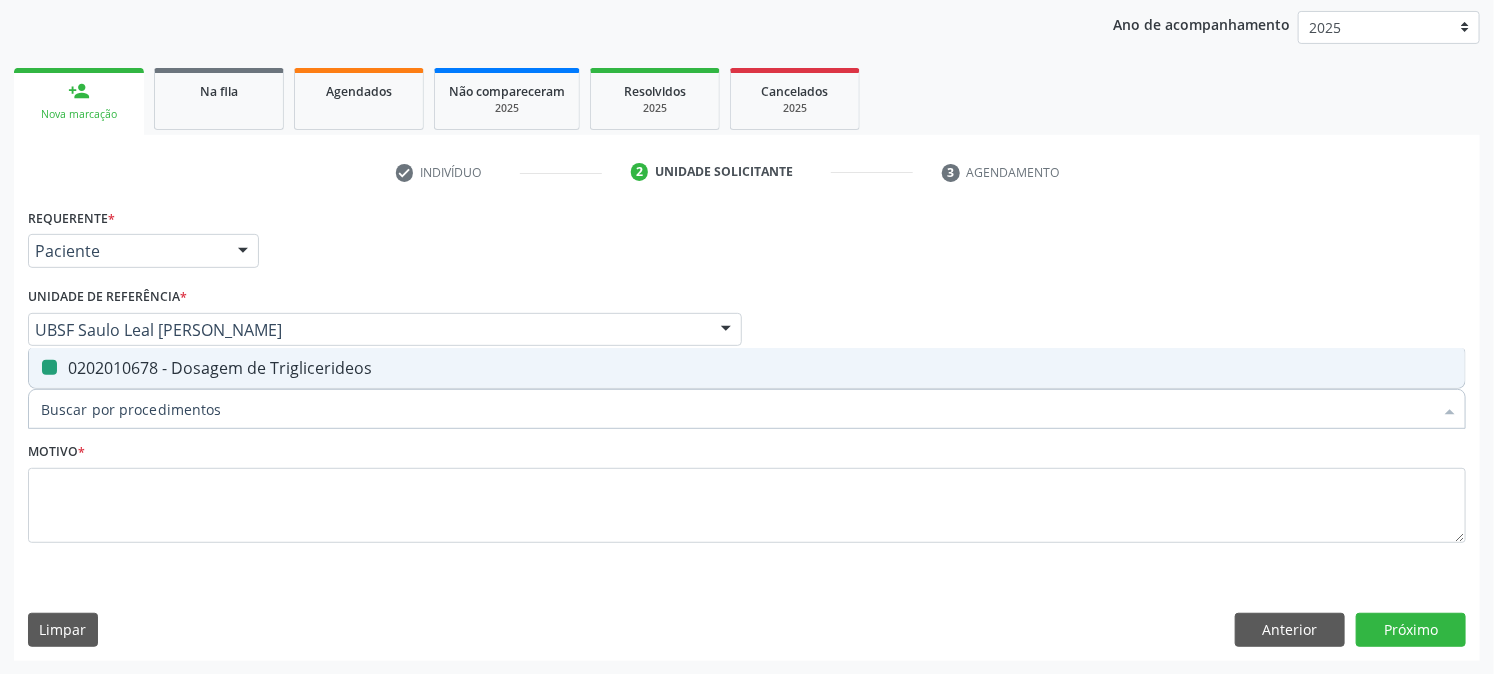checkbox on "false" 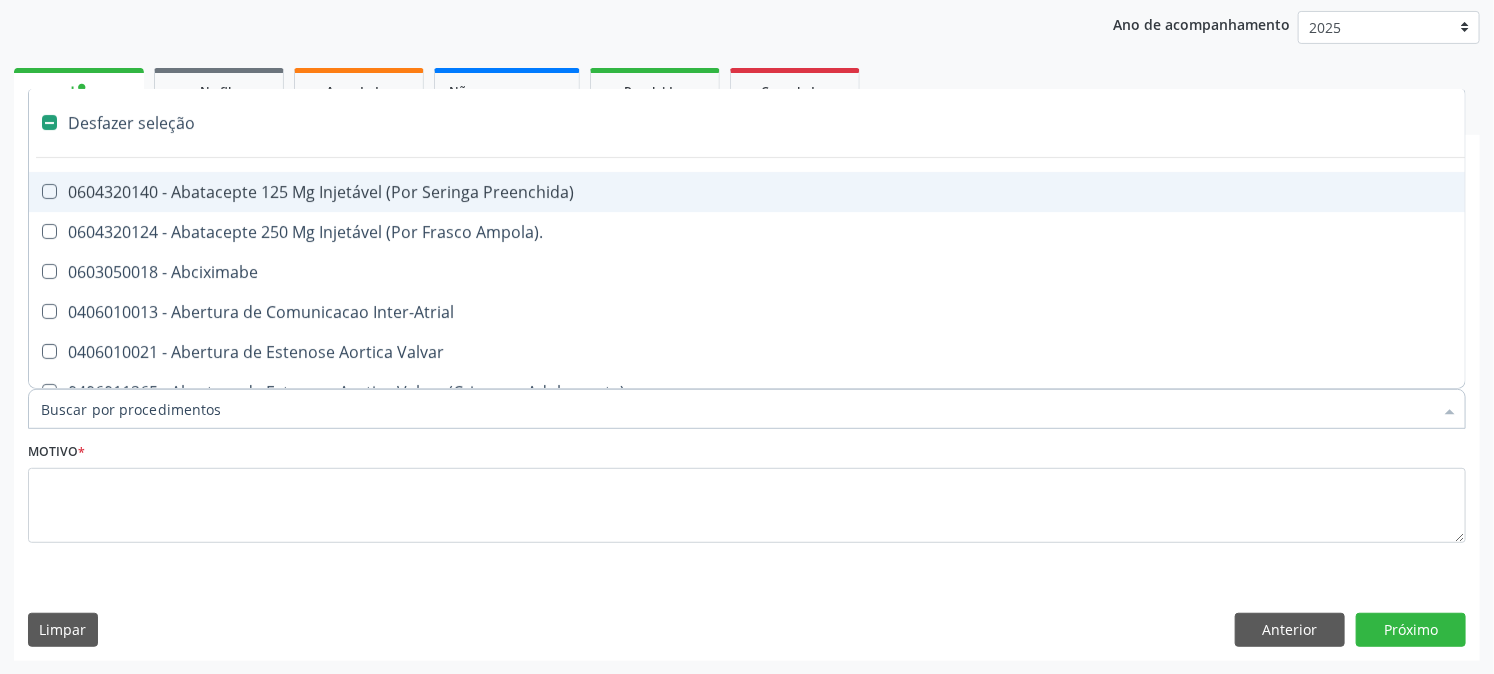 type on "Y" 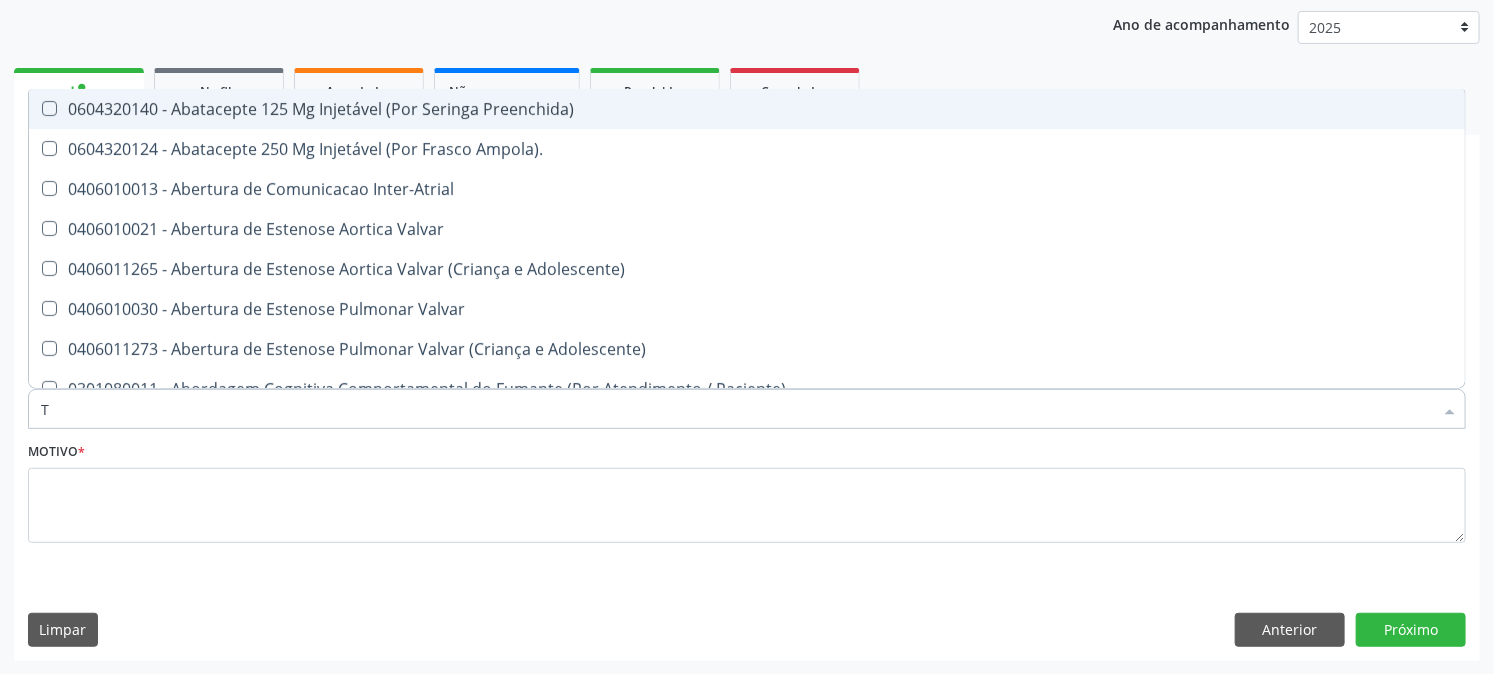 type on "TO" 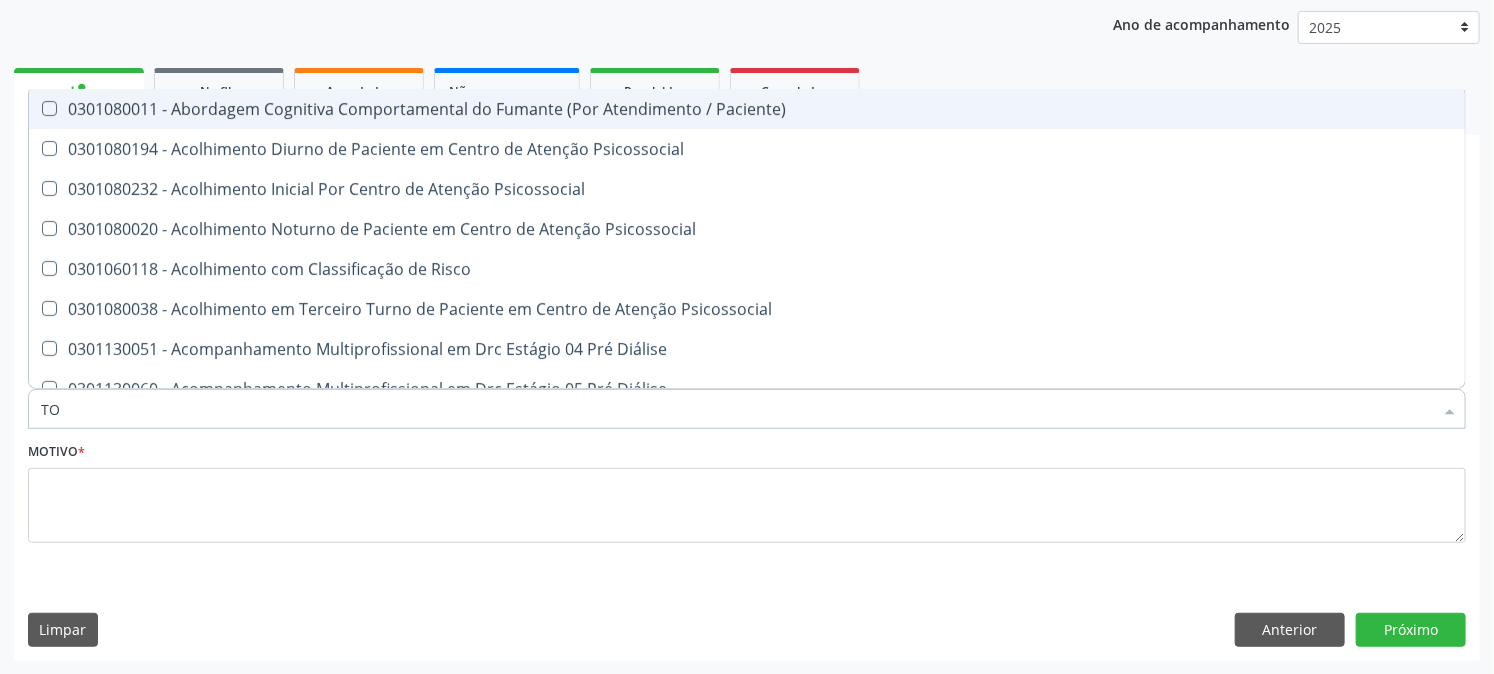 checkbox on "true" 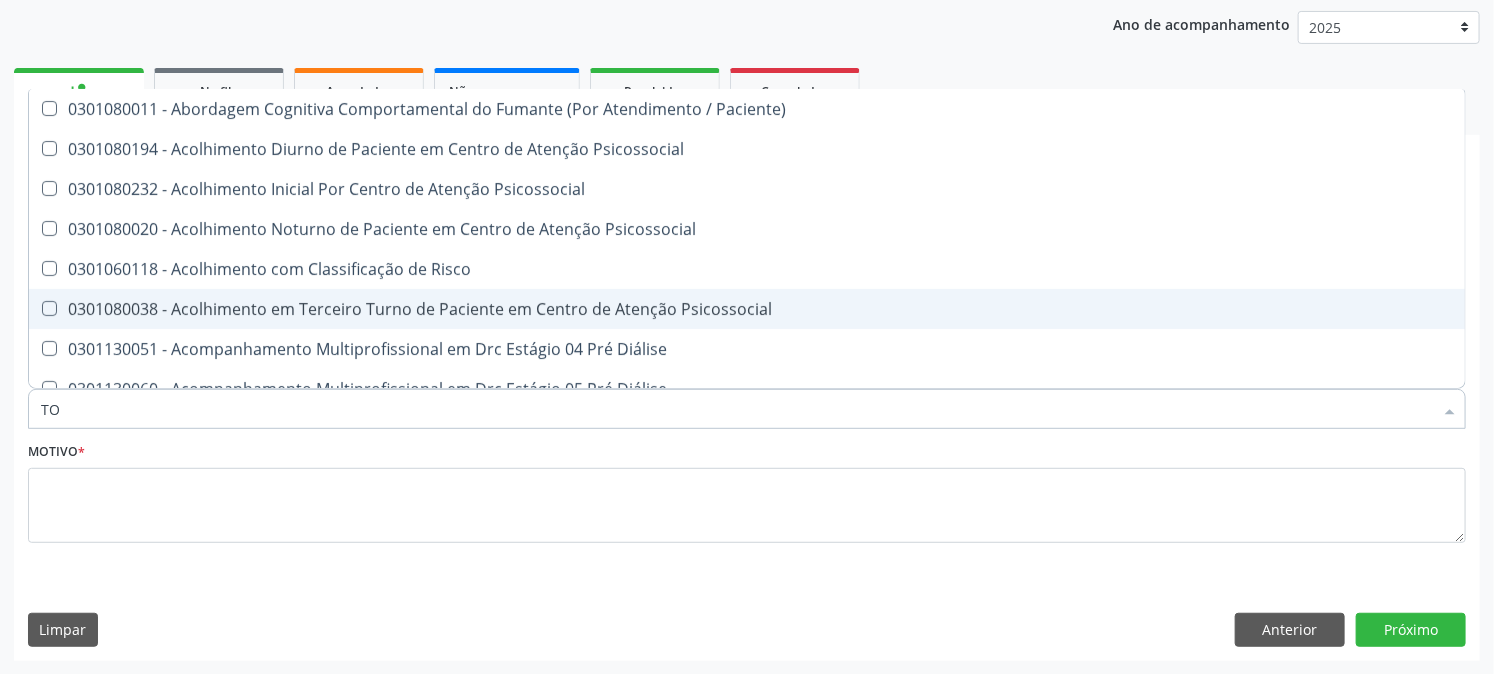 type on "T" 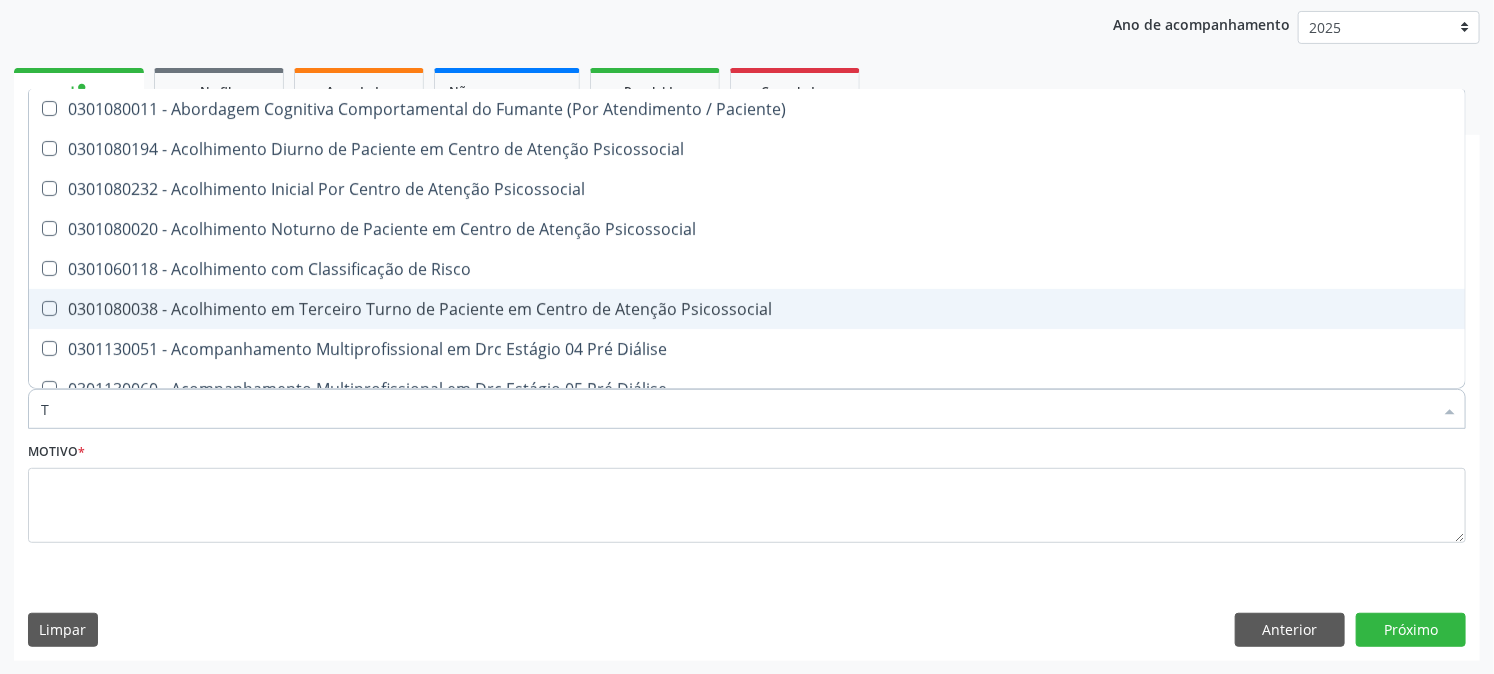checkbox on "false" 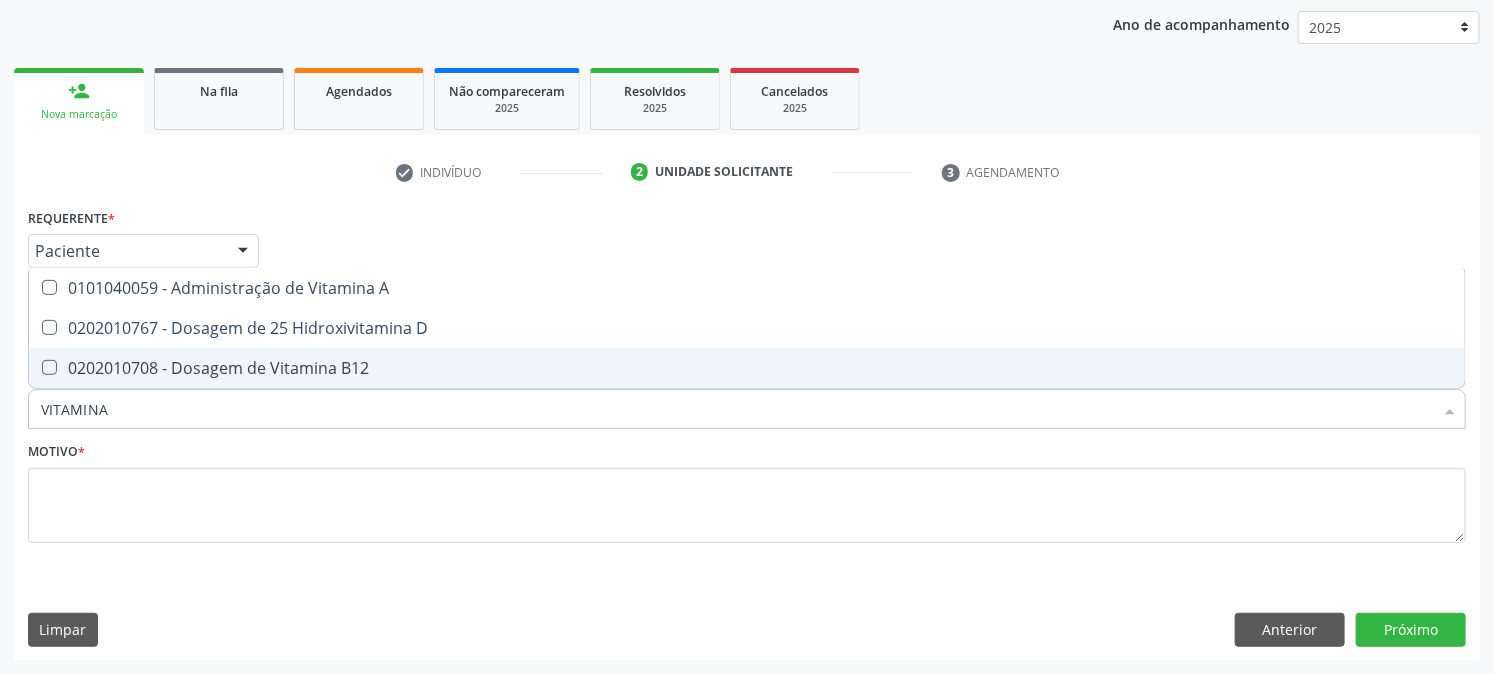 type on "VITAMINA C" 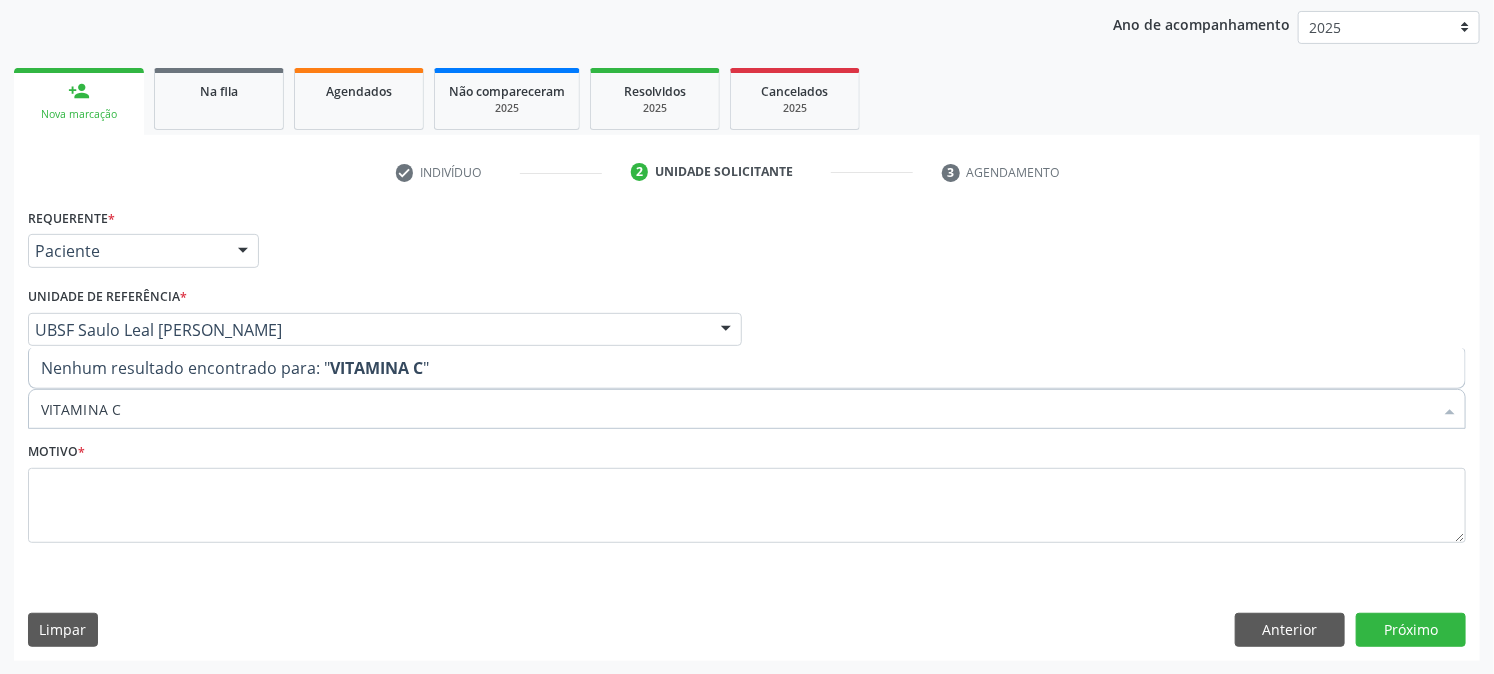 drag, startPoint x: 147, startPoint y: 396, endPoint x: 1, endPoint y: 404, distance: 146.21901 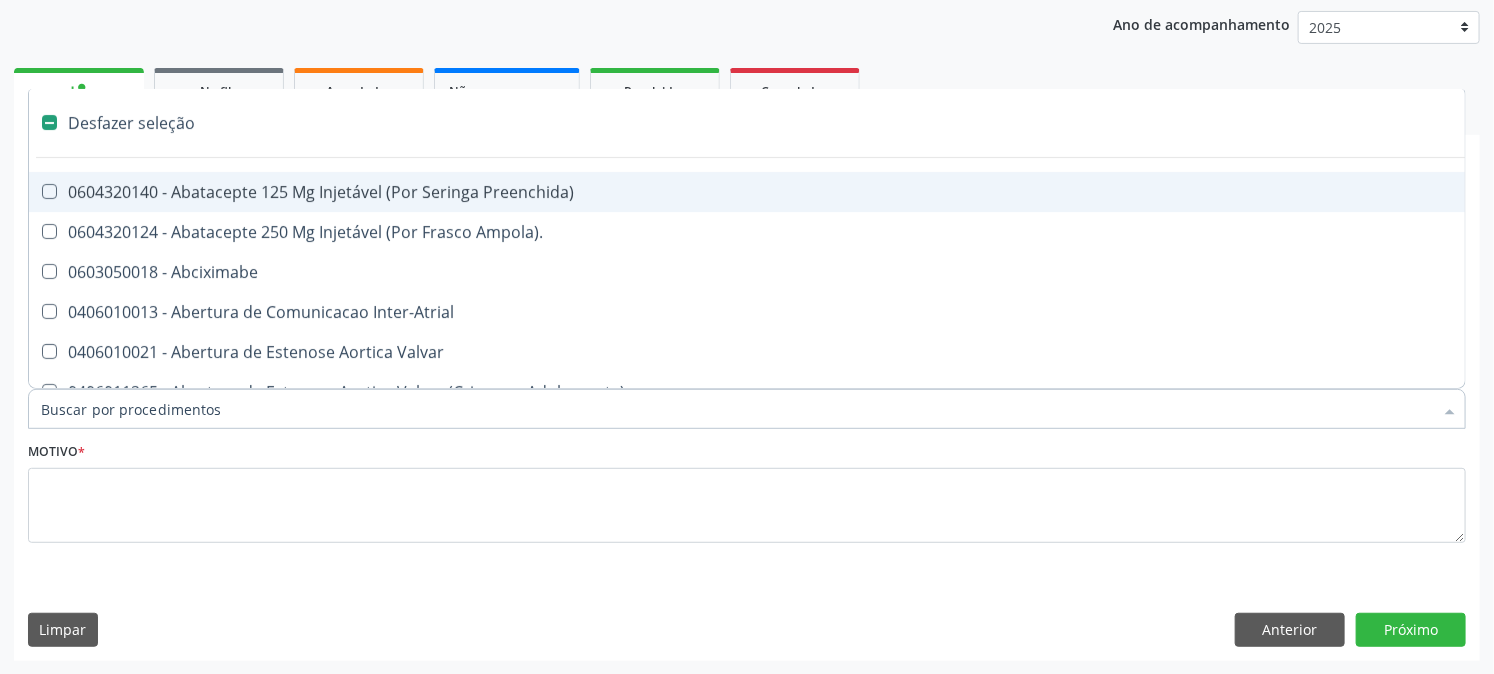 click on "Motivo
*" at bounding box center (747, 490) 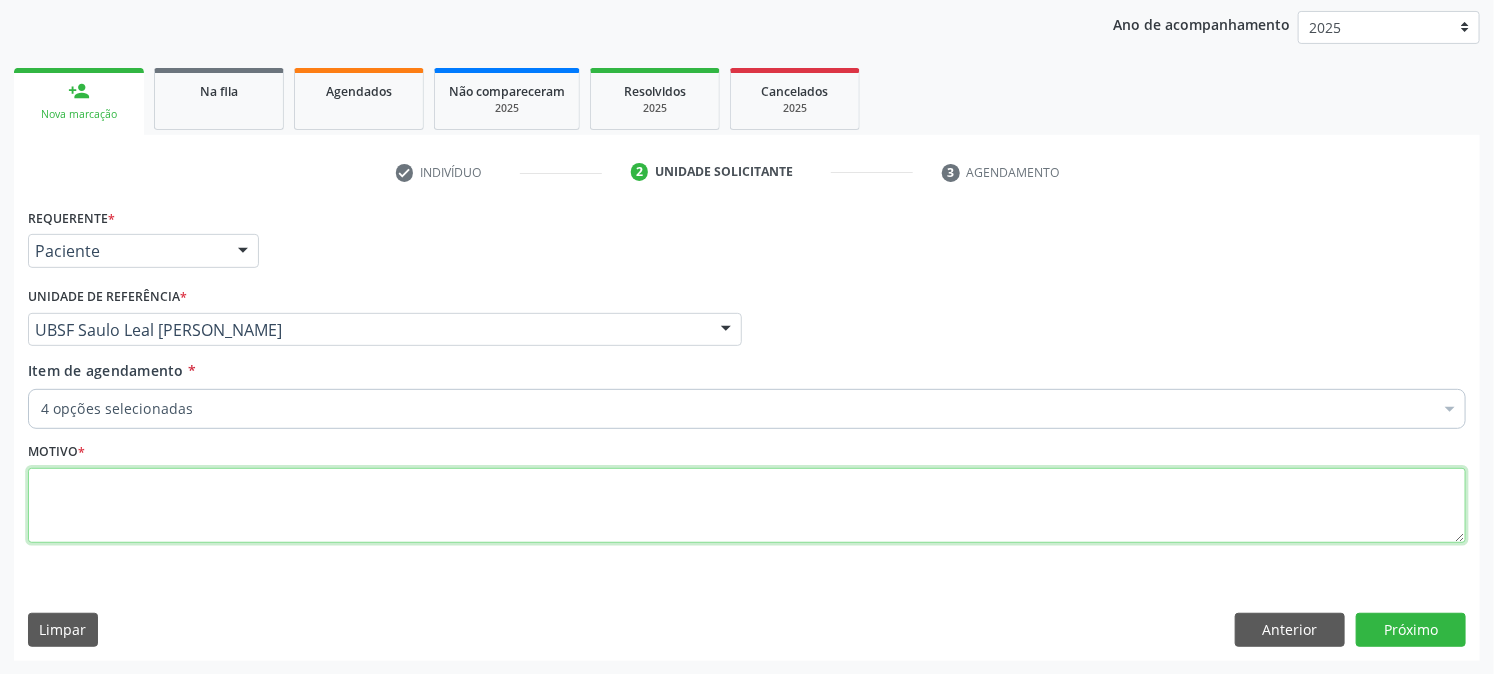 click at bounding box center (747, 506) 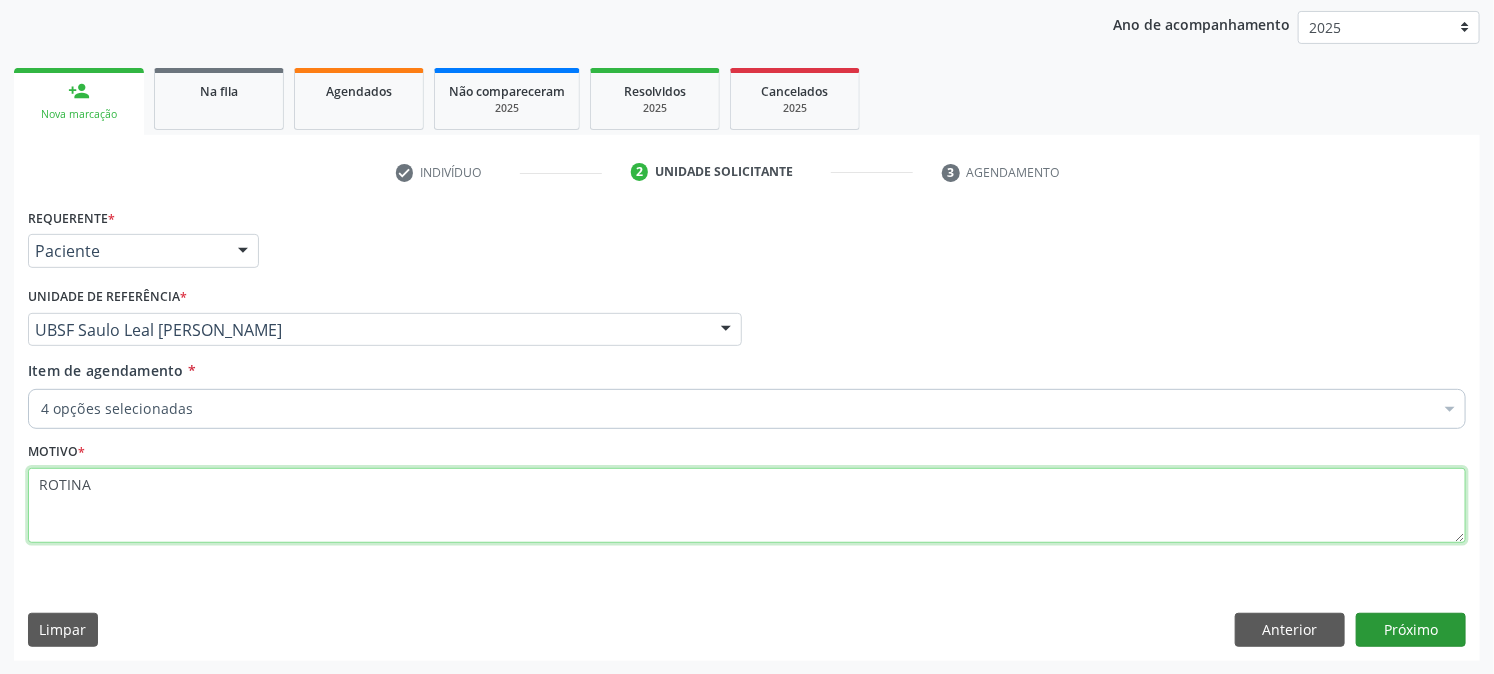 type on "ROTINA" 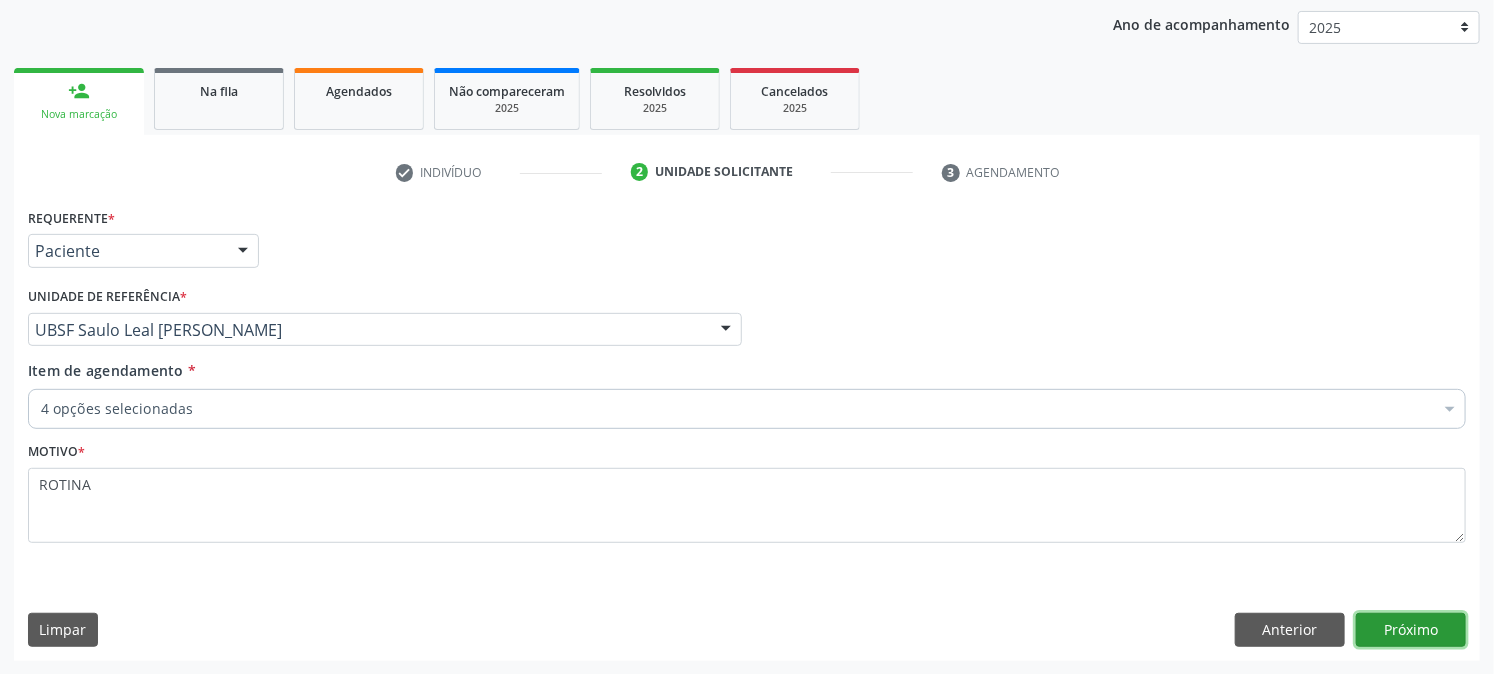 click on "Próximo" at bounding box center [1411, 630] 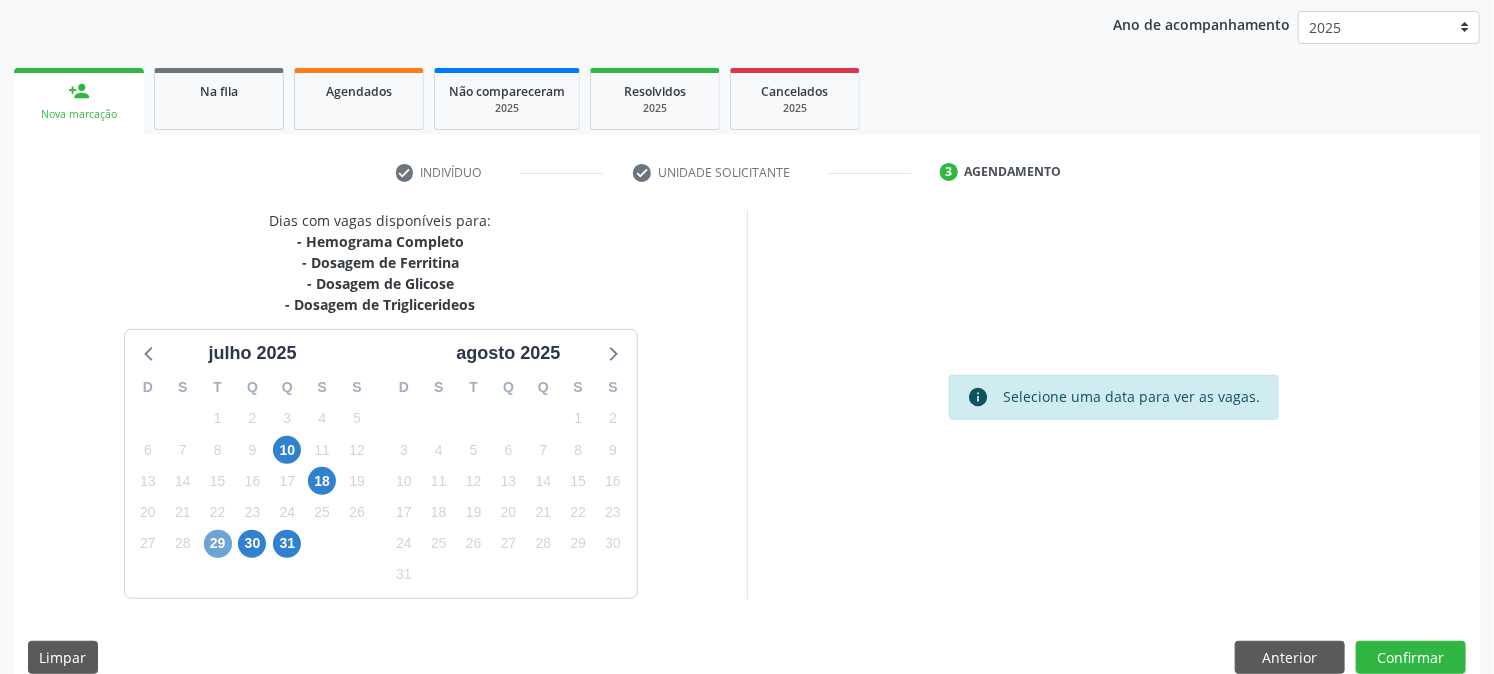 click on "29" at bounding box center [218, 544] 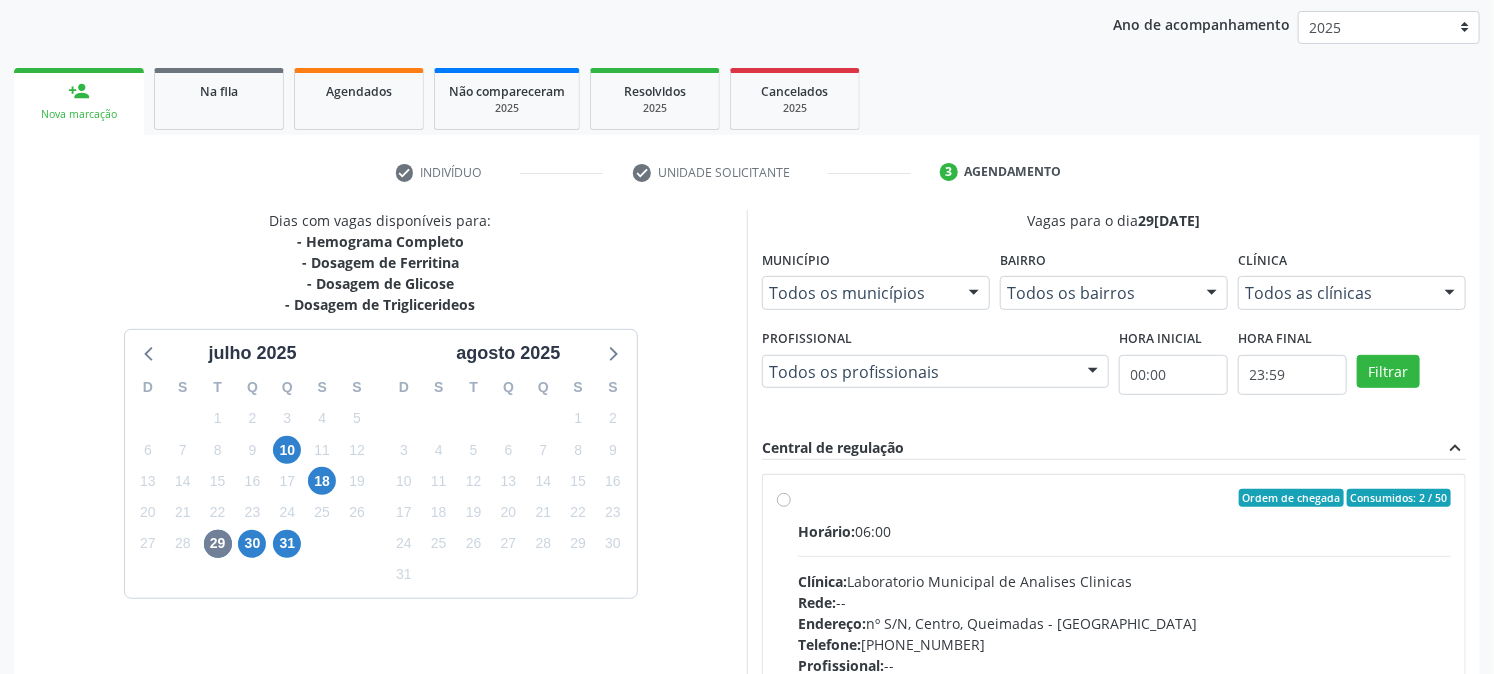 click on "Ordem de chegada
Consumidos: 2 / 50" at bounding box center (1124, 498) 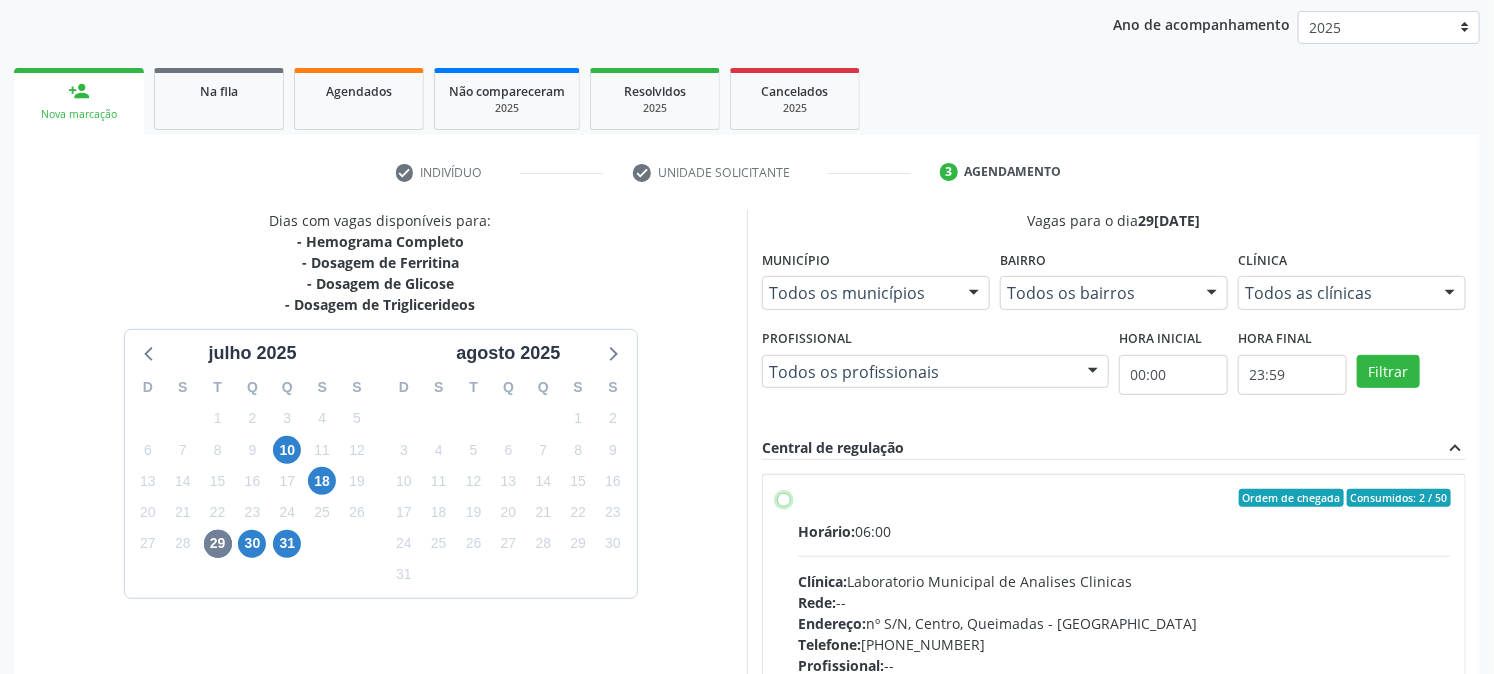 radio on "true" 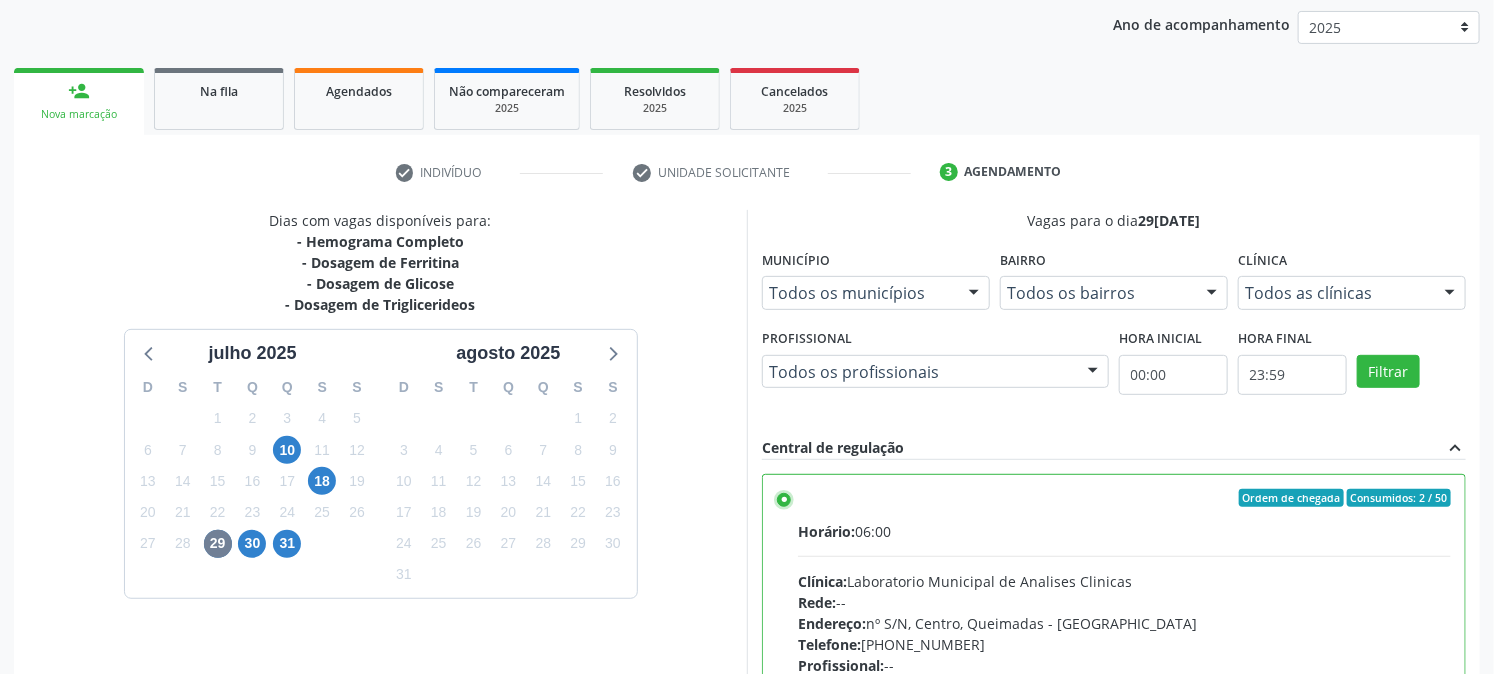 scroll, scrollTop: 520, scrollLeft: 0, axis: vertical 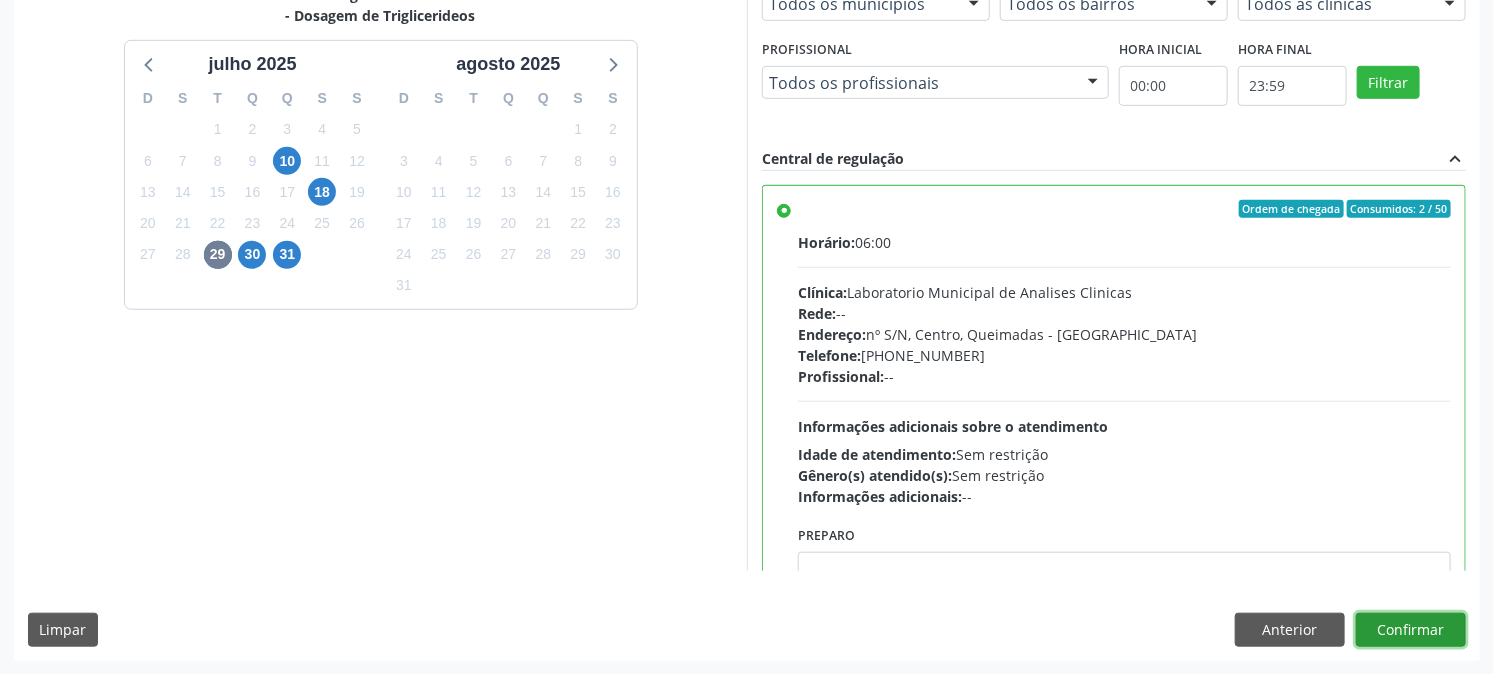 click on "Confirmar" at bounding box center [1411, 630] 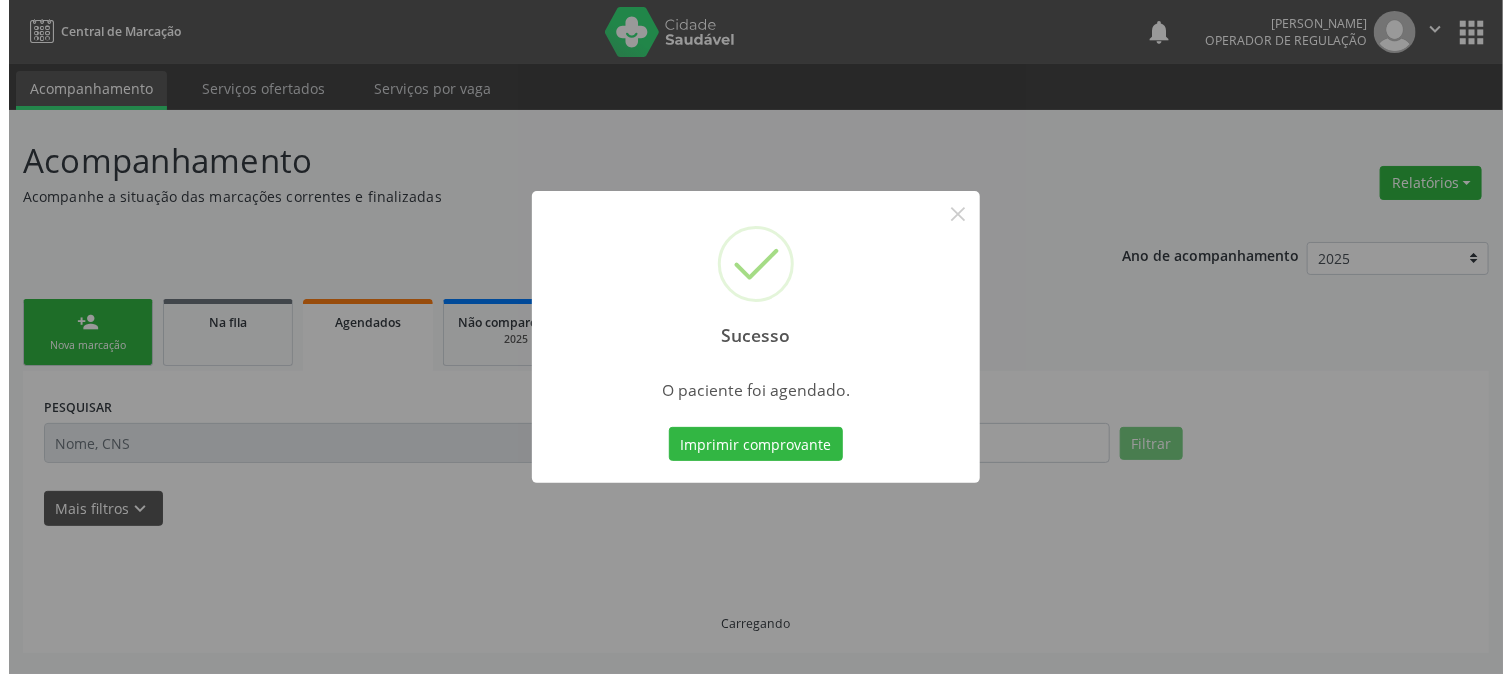 scroll, scrollTop: 0, scrollLeft: 0, axis: both 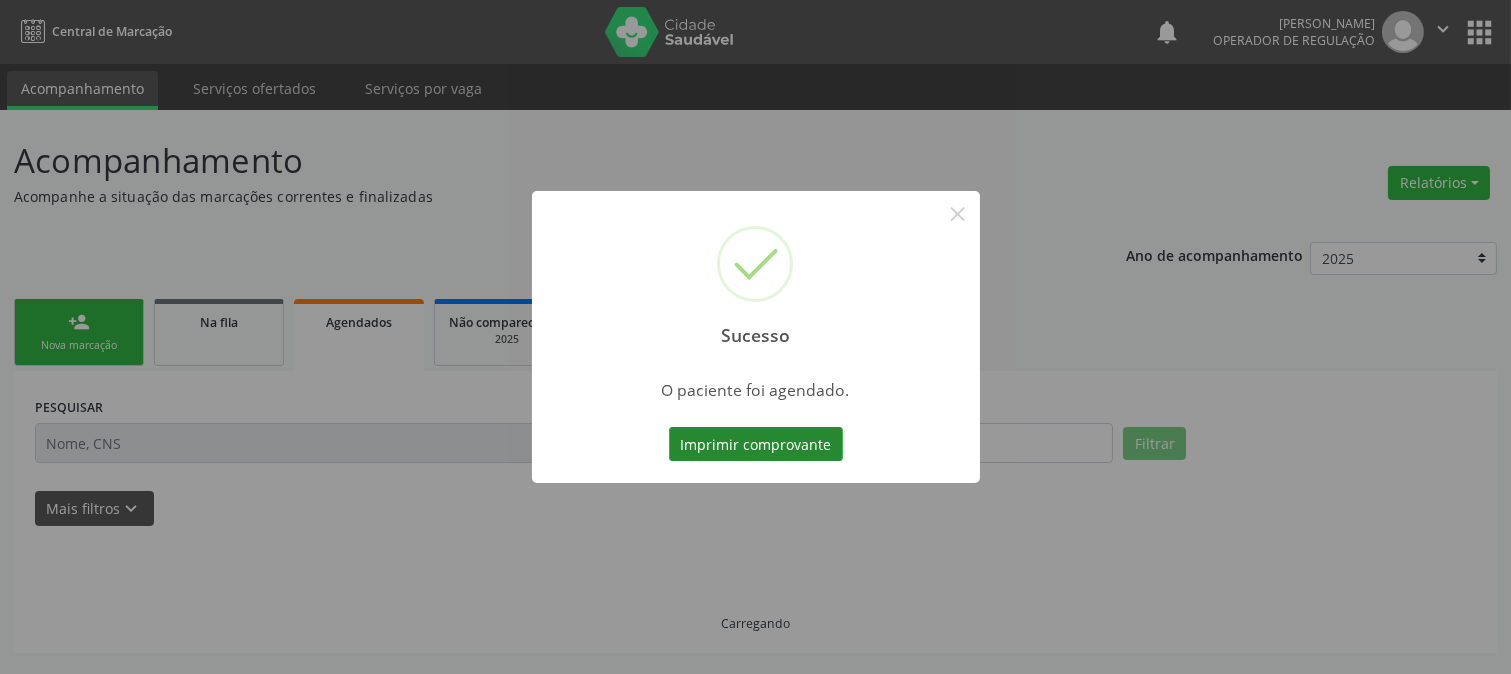click on "Imprimir comprovante" at bounding box center (756, 444) 